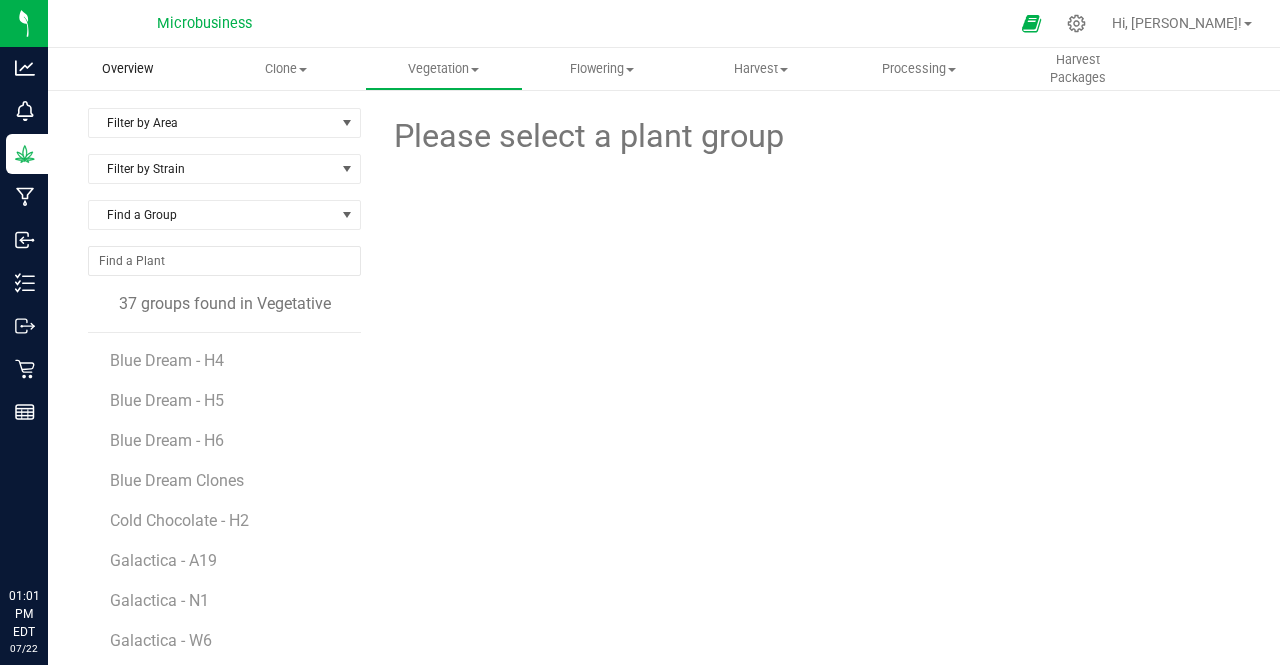 scroll, scrollTop: 0, scrollLeft: 0, axis: both 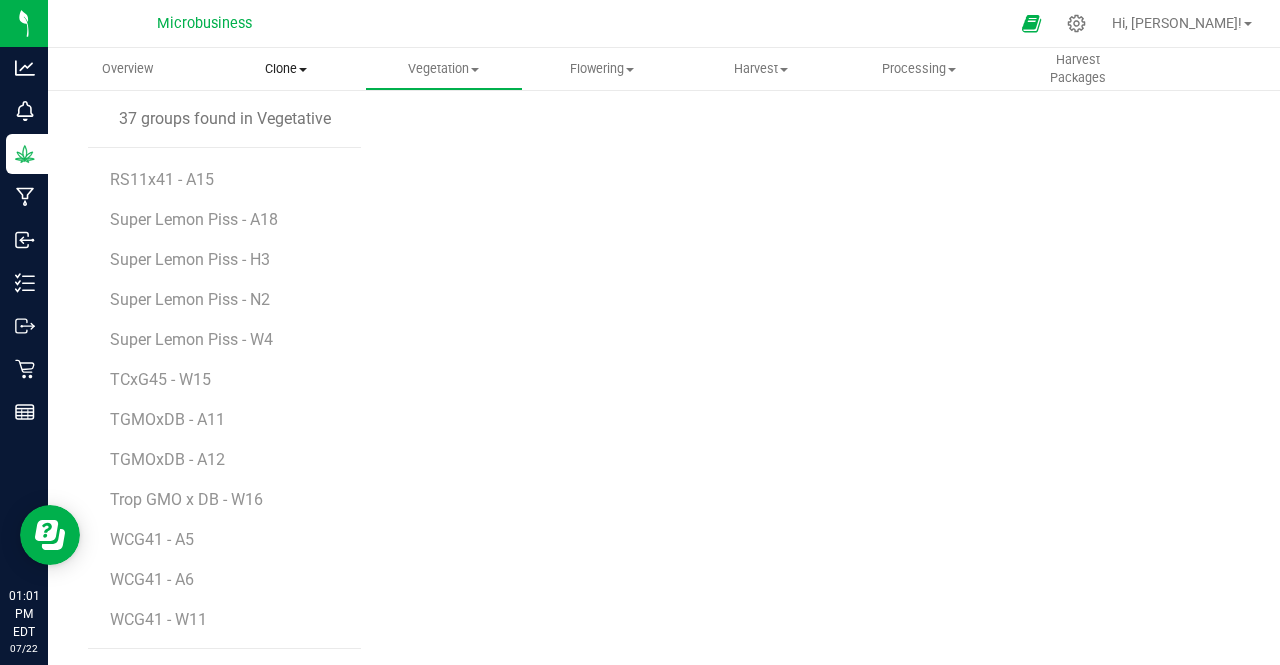 click on "Clone
Create plants
Cloning groups
Cloning plants
Apply to plants" at bounding box center (285, 69) 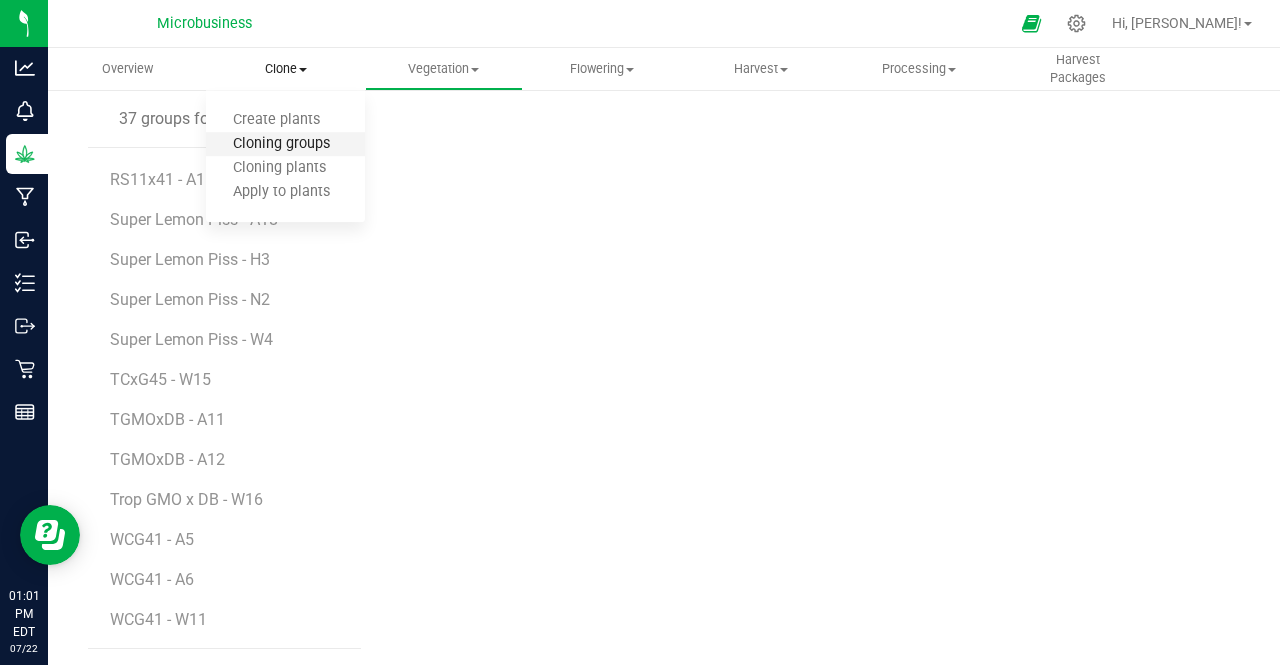 click on "Cloning groups" at bounding box center (281, 144) 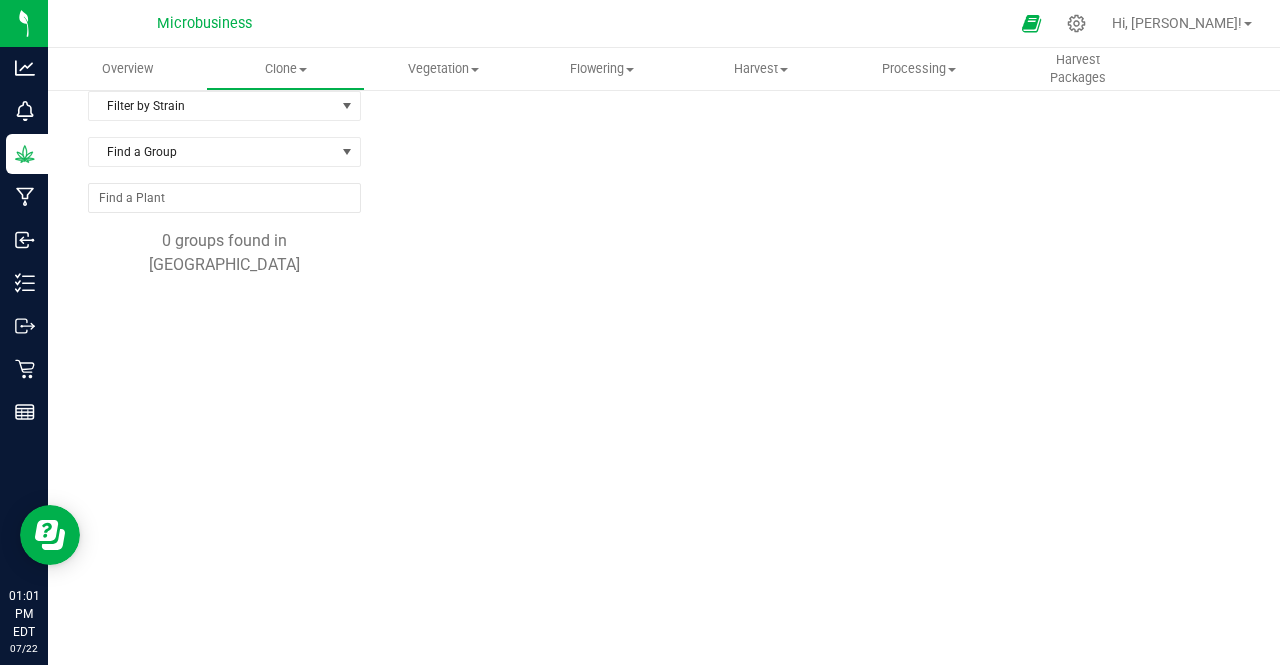 scroll, scrollTop: 62, scrollLeft: 0, axis: vertical 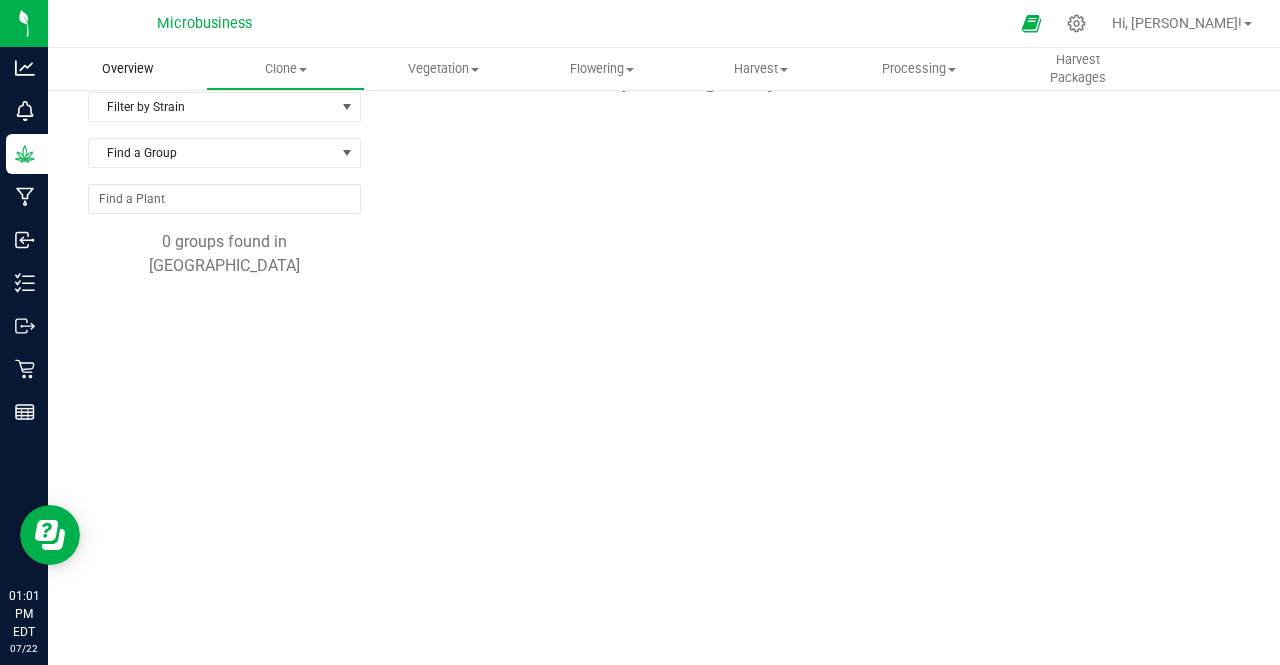 click on "Overview" at bounding box center [127, 69] 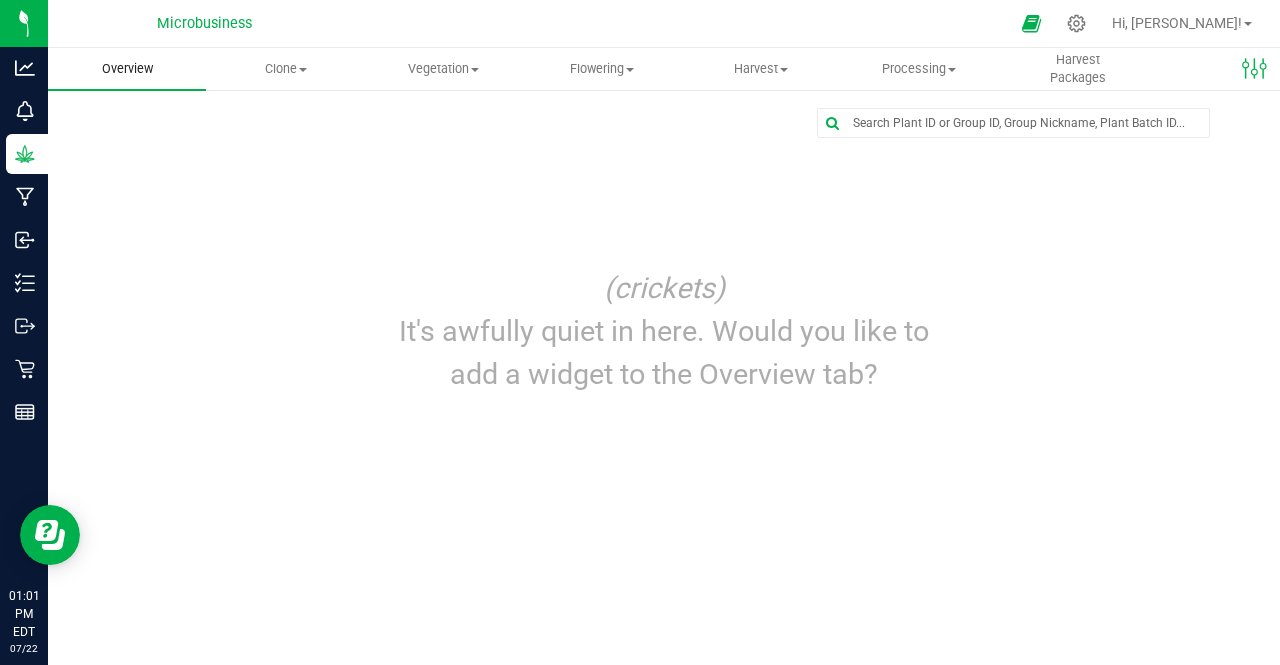 scroll, scrollTop: 0, scrollLeft: 0, axis: both 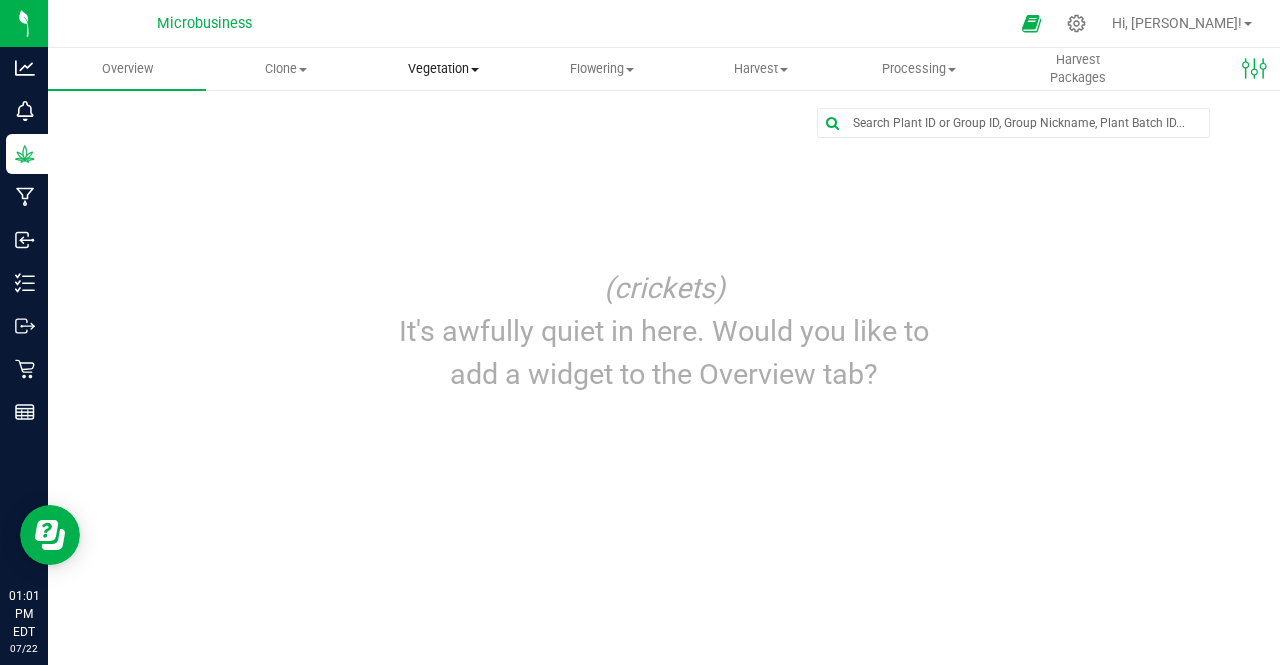 click on "Vegetation" at bounding box center [444, 69] 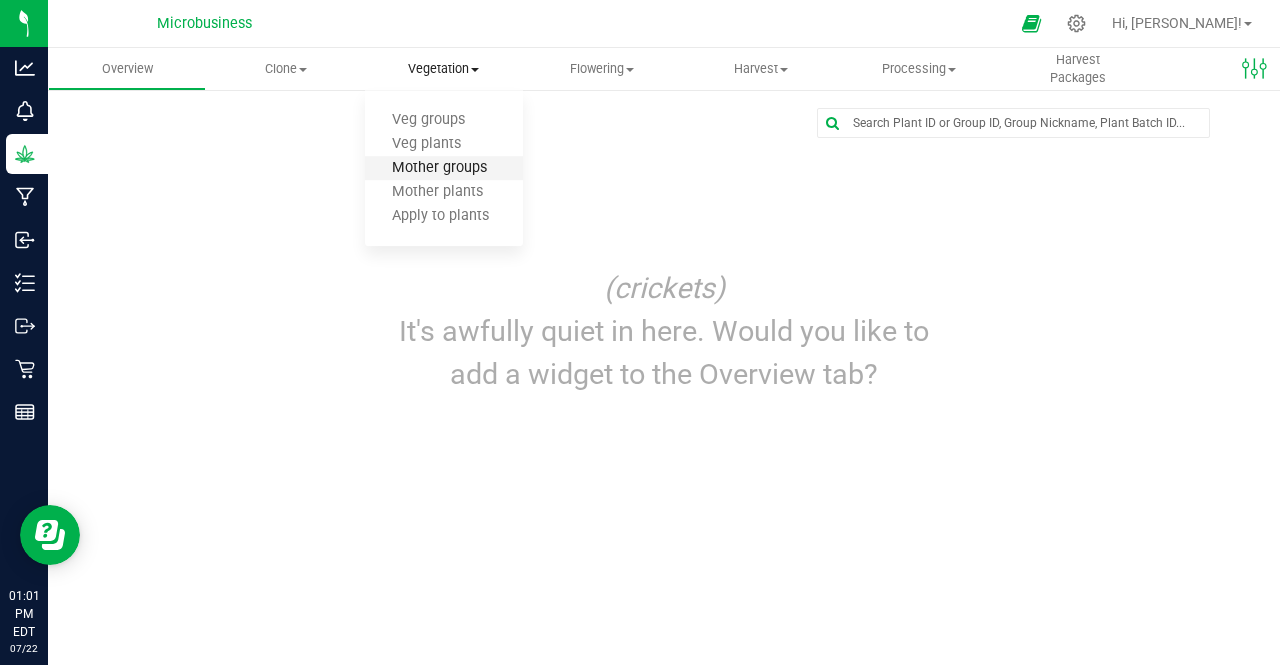click on "Mother groups" at bounding box center [439, 168] 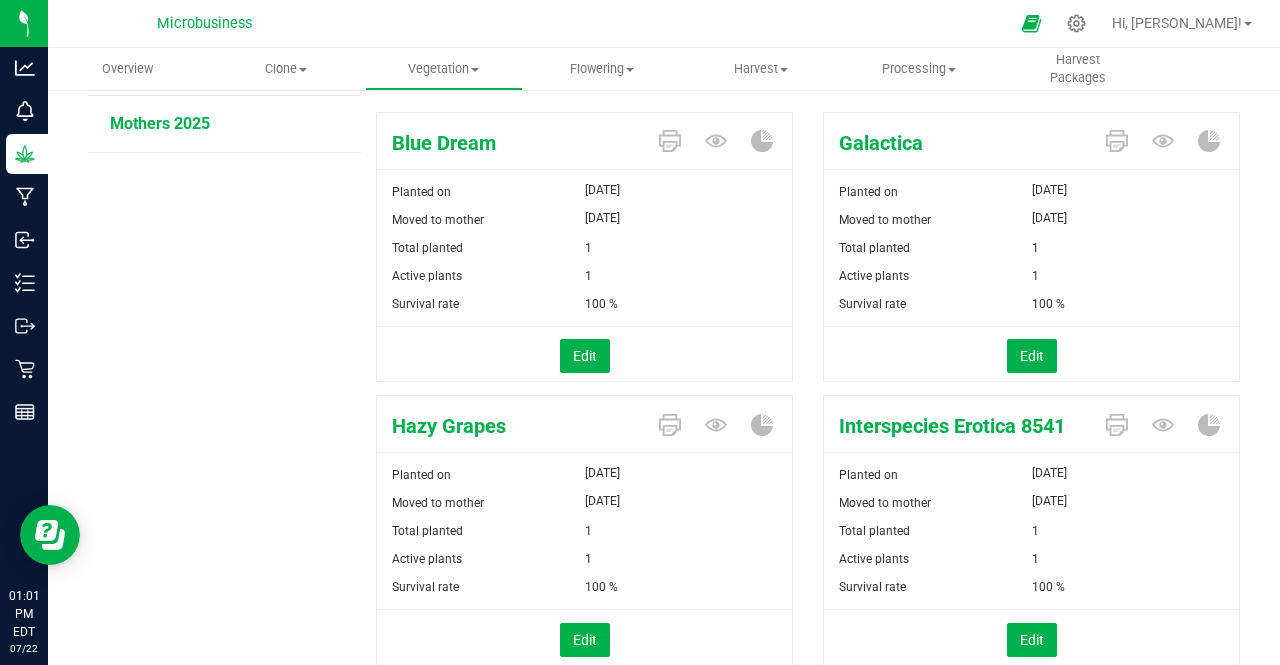 scroll, scrollTop: 240, scrollLeft: 0, axis: vertical 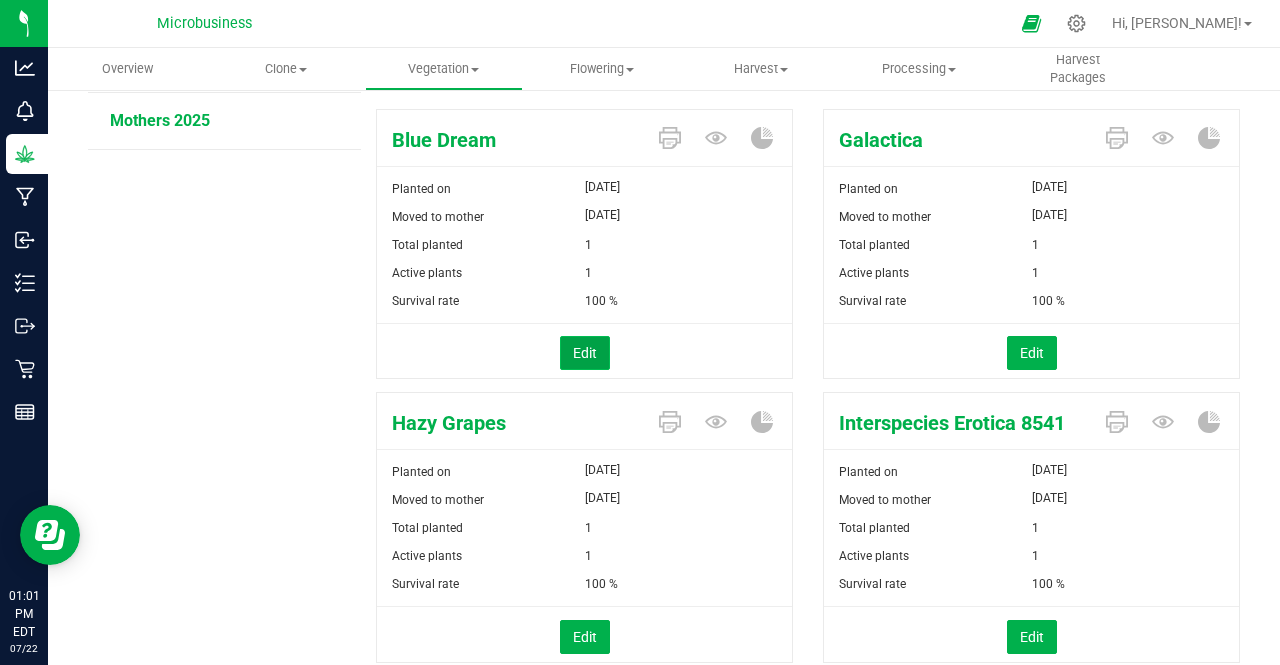 click on "Edit" at bounding box center [585, 353] 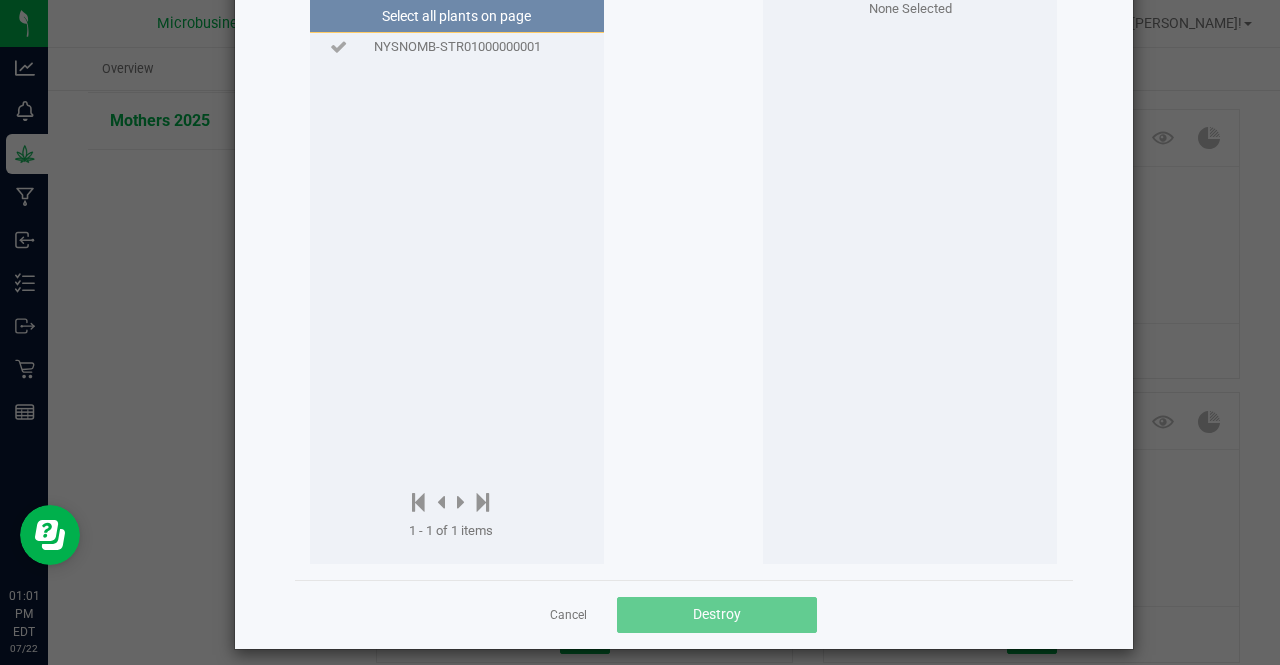 scroll, scrollTop: 152, scrollLeft: 0, axis: vertical 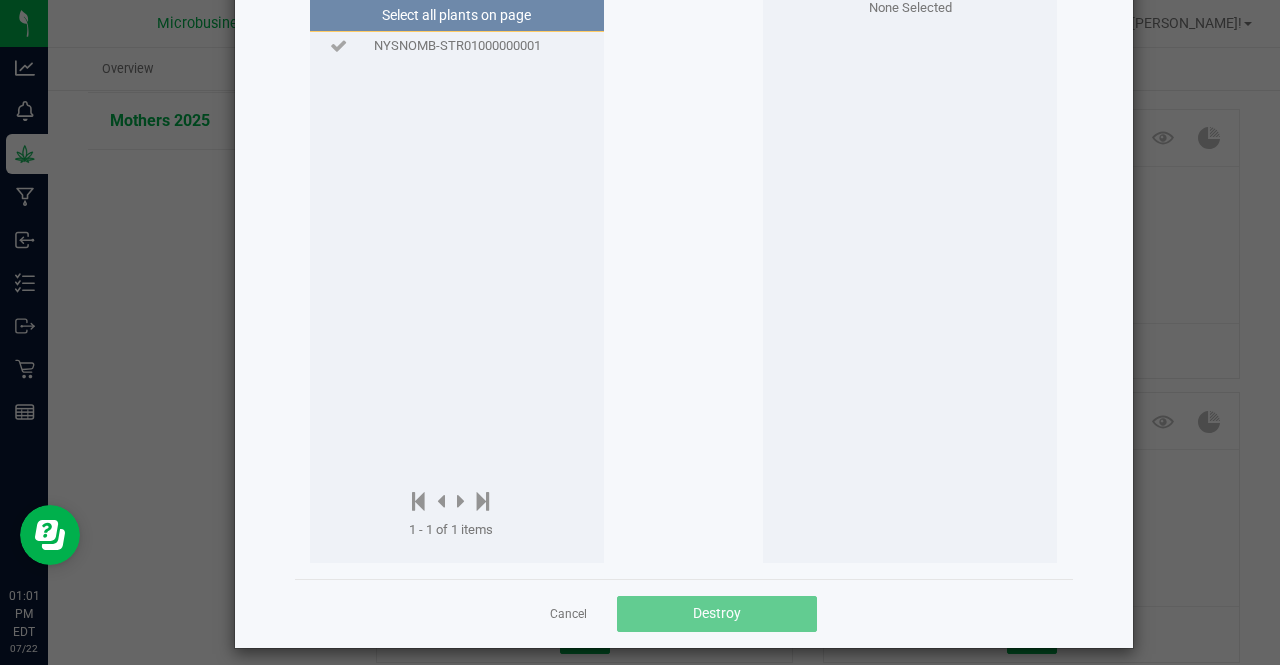 click on "NYSNOMB-STR01000000001" 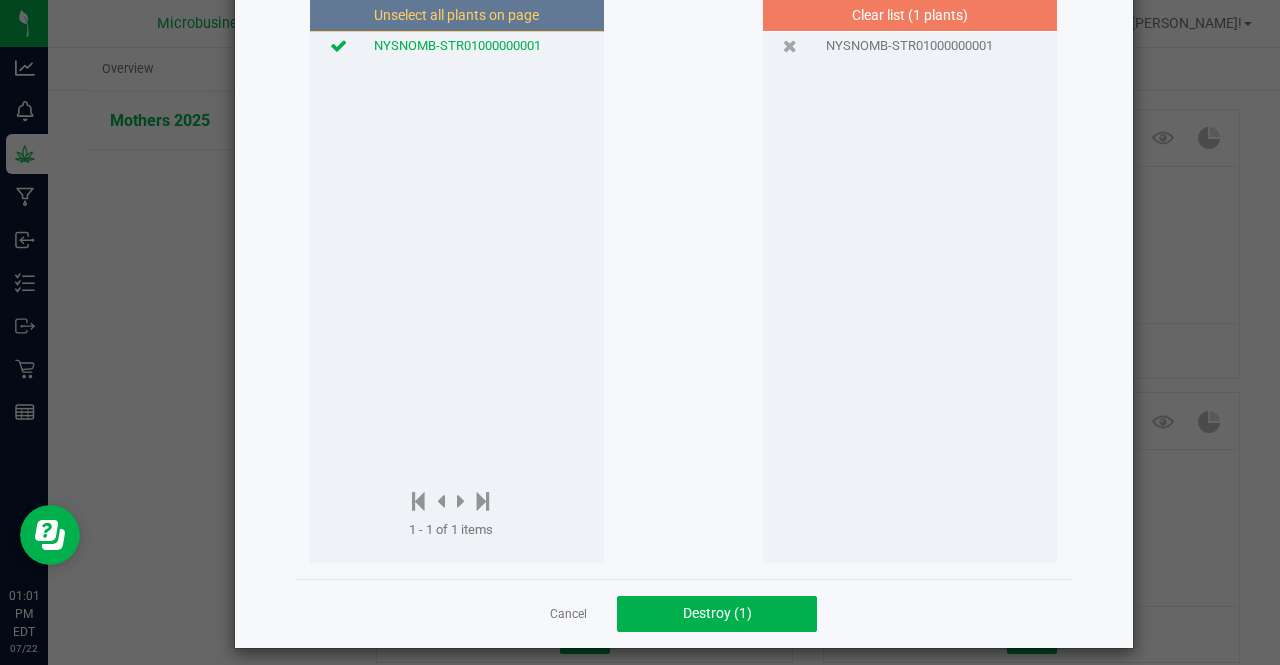 click on "Cancel   Destroy (1)" 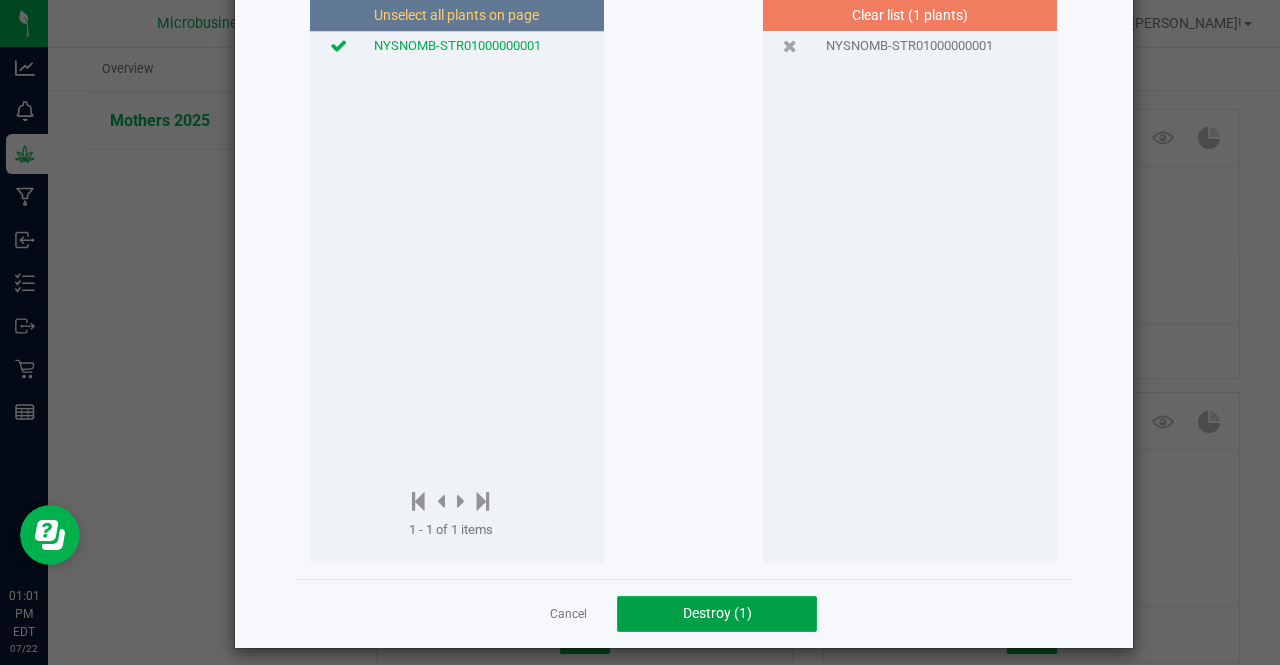 click on "Destroy (1)" 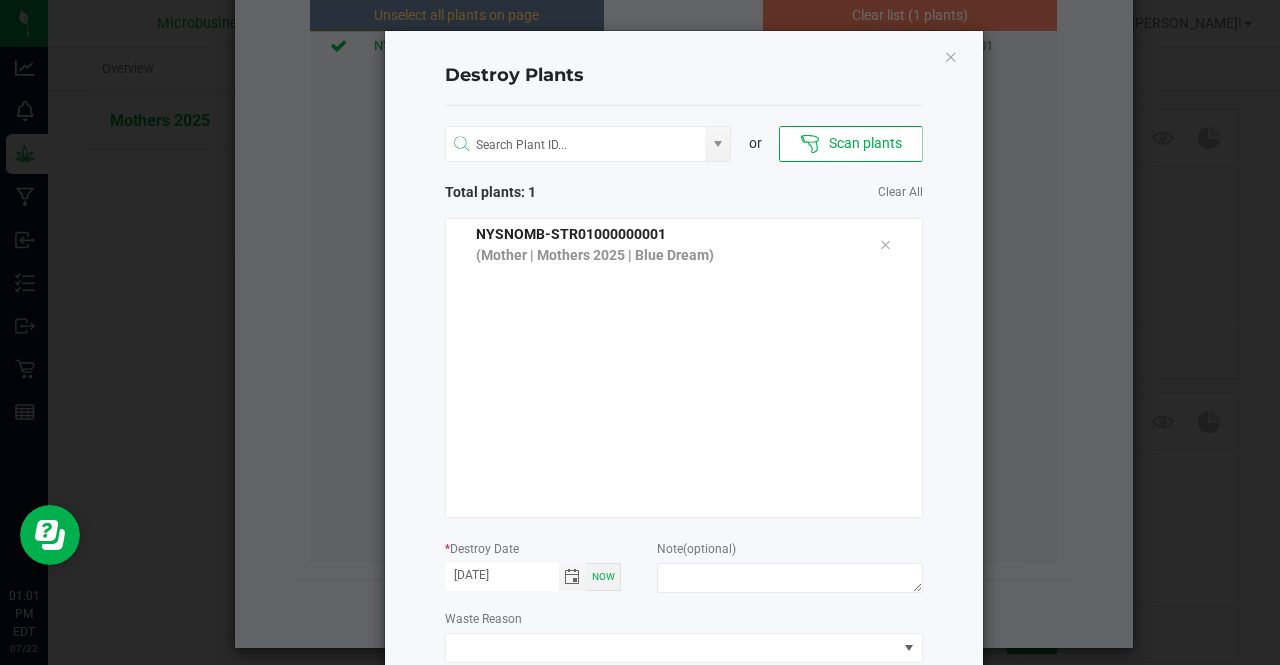 drag, startPoint x: 480, startPoint y: 577, endPoint x: 426, endPoint y: 567, distance: 54.91812 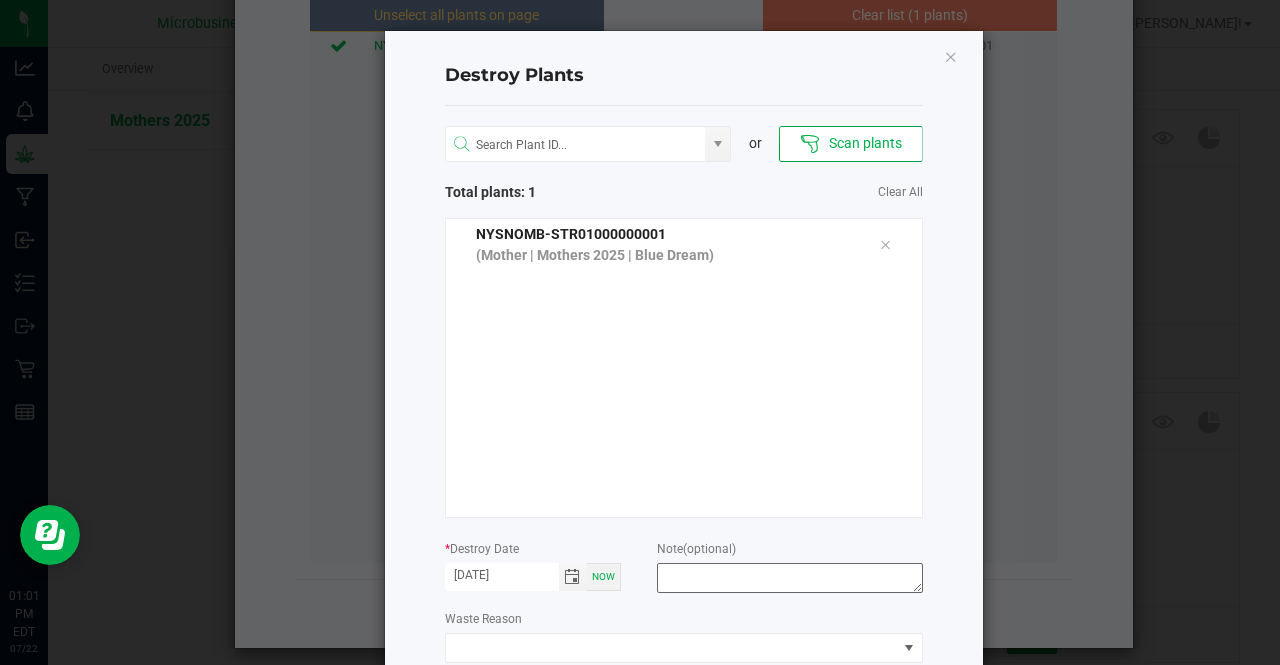 scroll, scrollTop: 112, scrollLeft: 0, axis: vertical 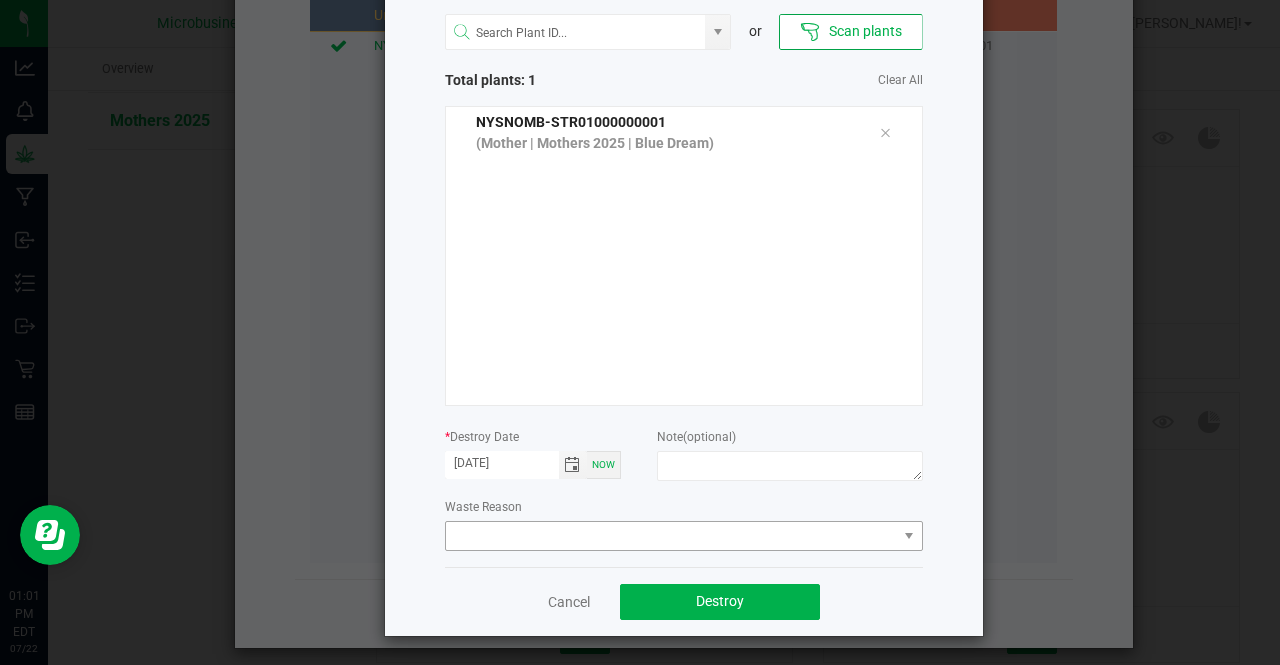 type on "[DATE]" 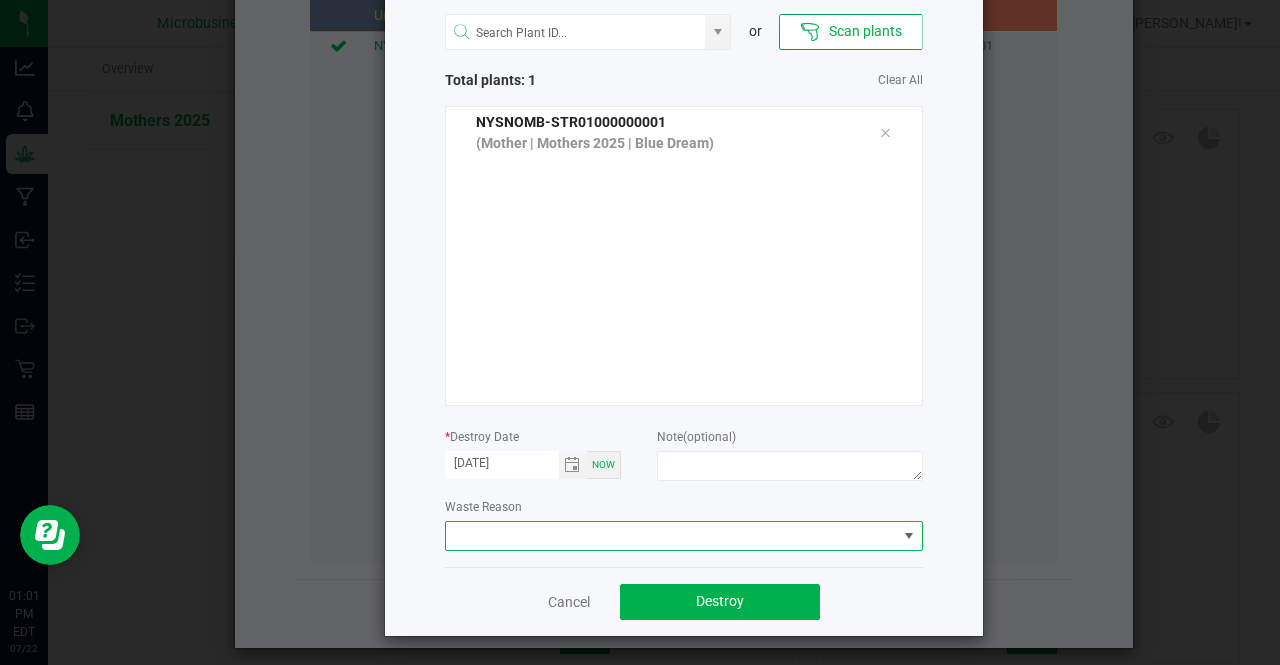 click at bounding box center [671, 536] 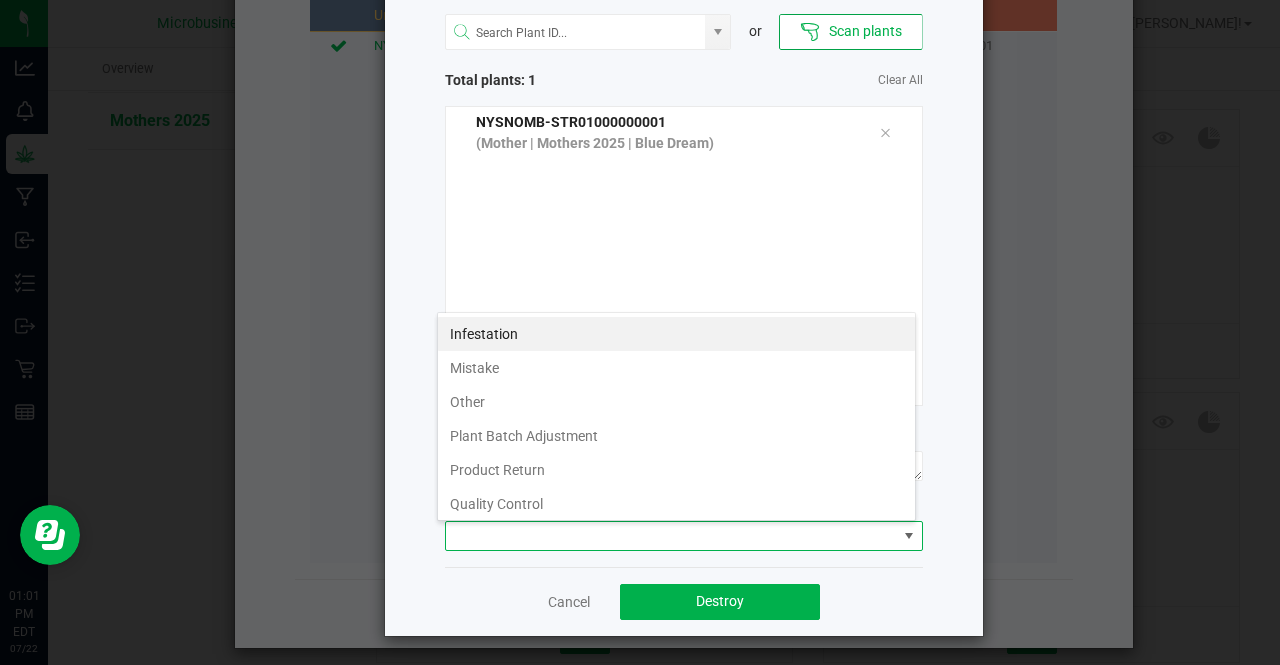 scroll, scrollTop: 99970, scrollLeft: 99521, axis: both 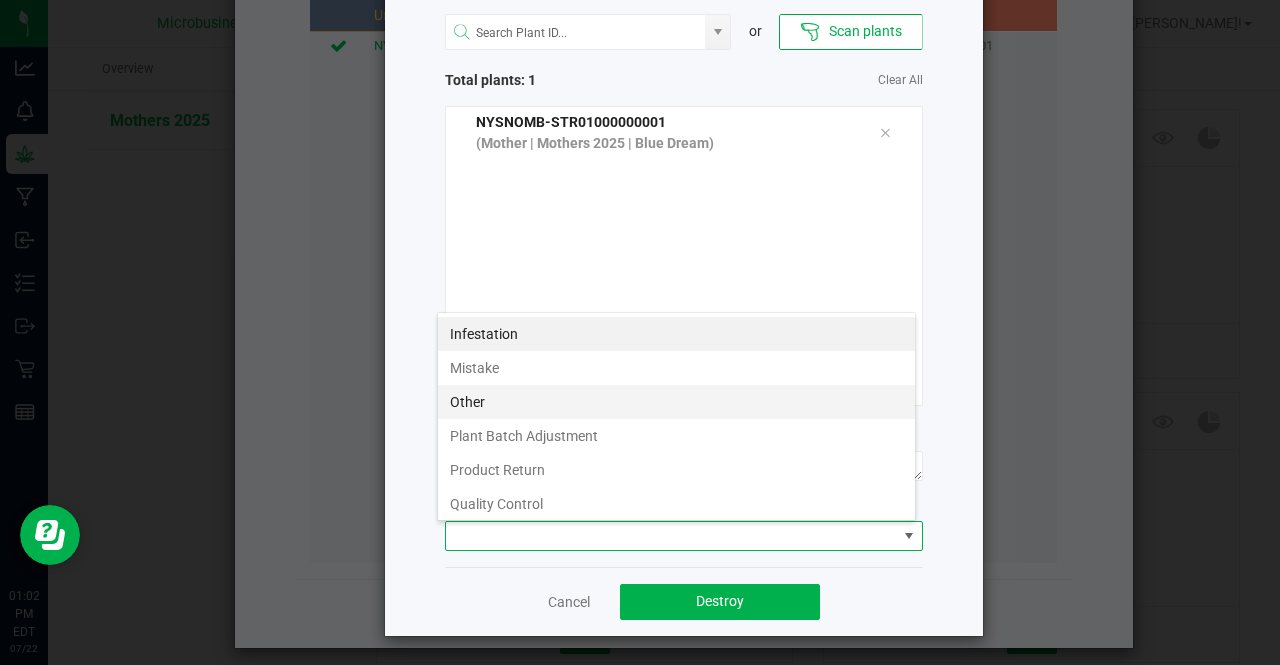 click on "Other" at bounding box center (676, 402) 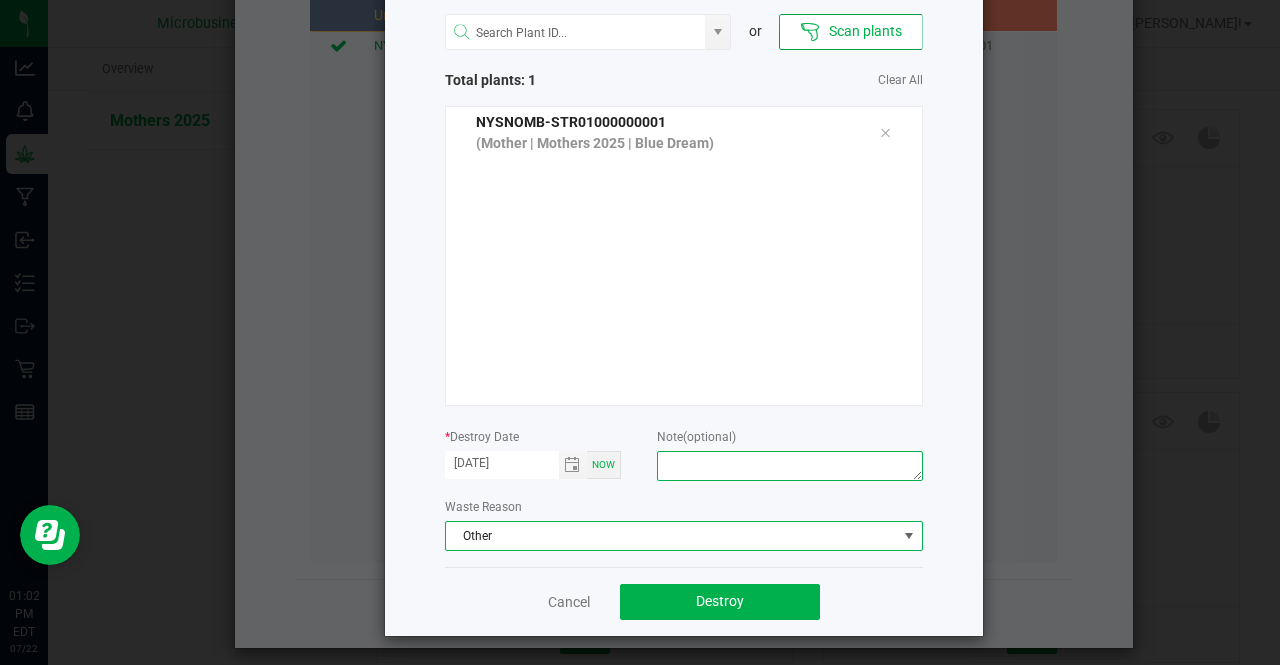 click at bounding box center [789, 466] 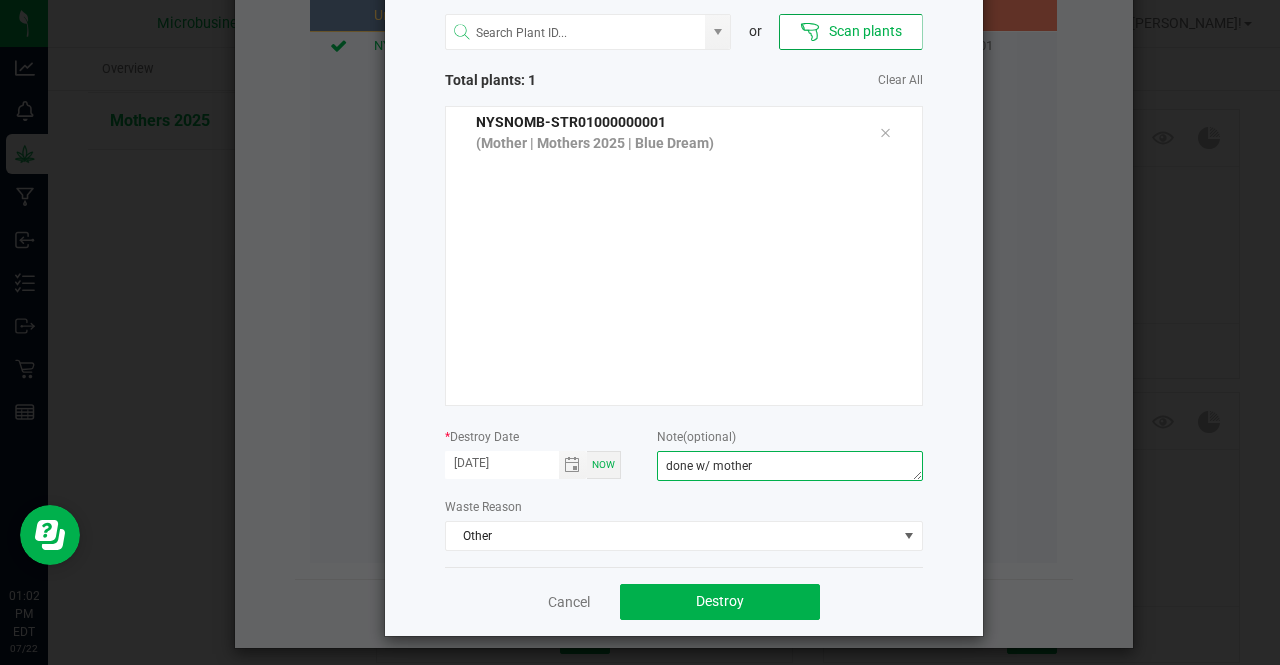 drag, startPoint x: 743, startPoint y: 463, endPoint x: 631, endPoint y: 460, distance: 112.04017 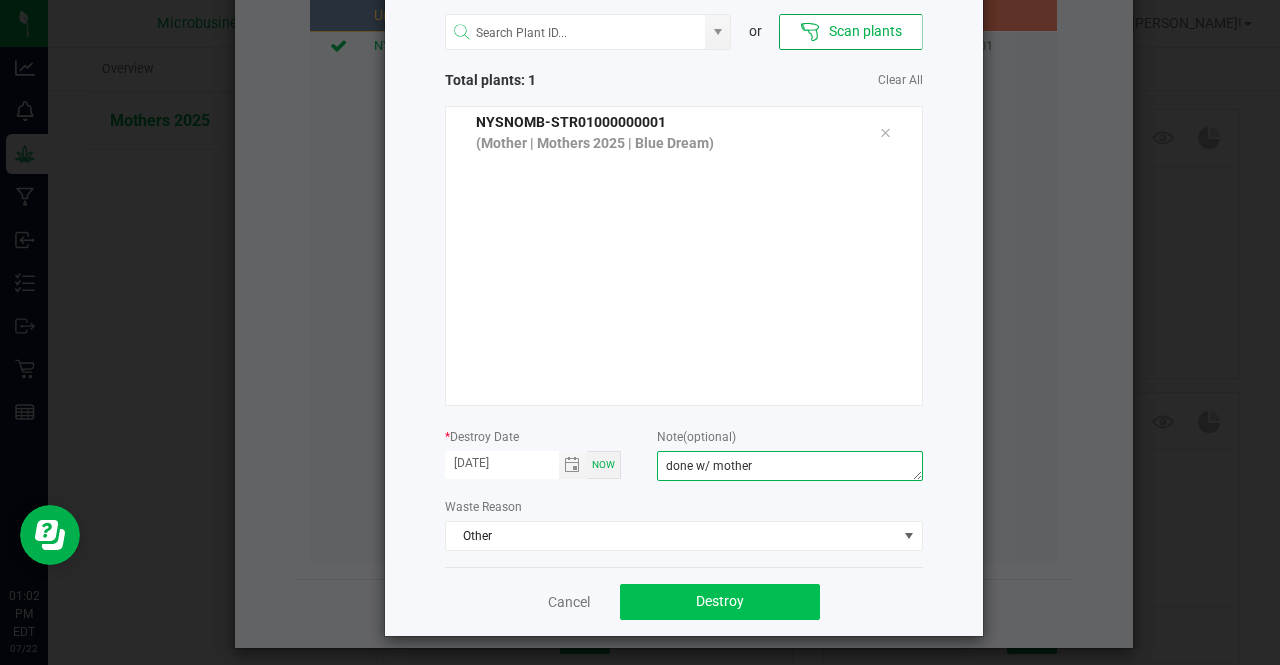 type on "done w/ mother" 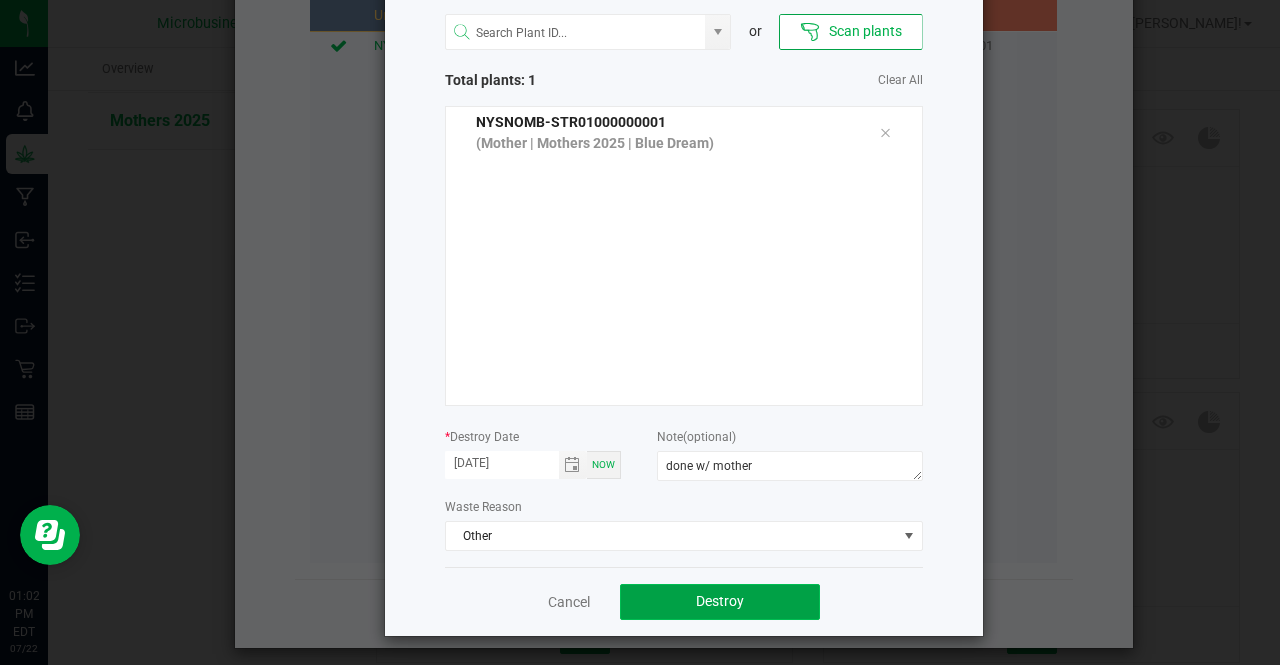 click on "Destroy" 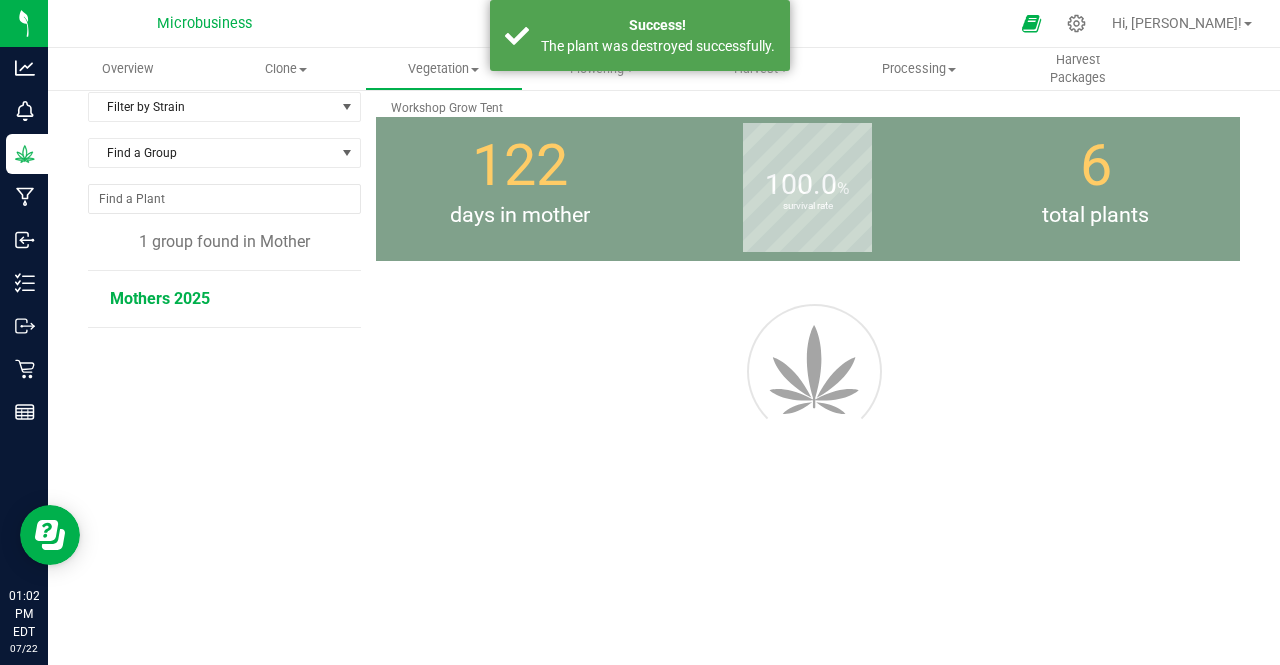 scroll, scrollTop: 240, scrollLeft: 0, axis: vertical 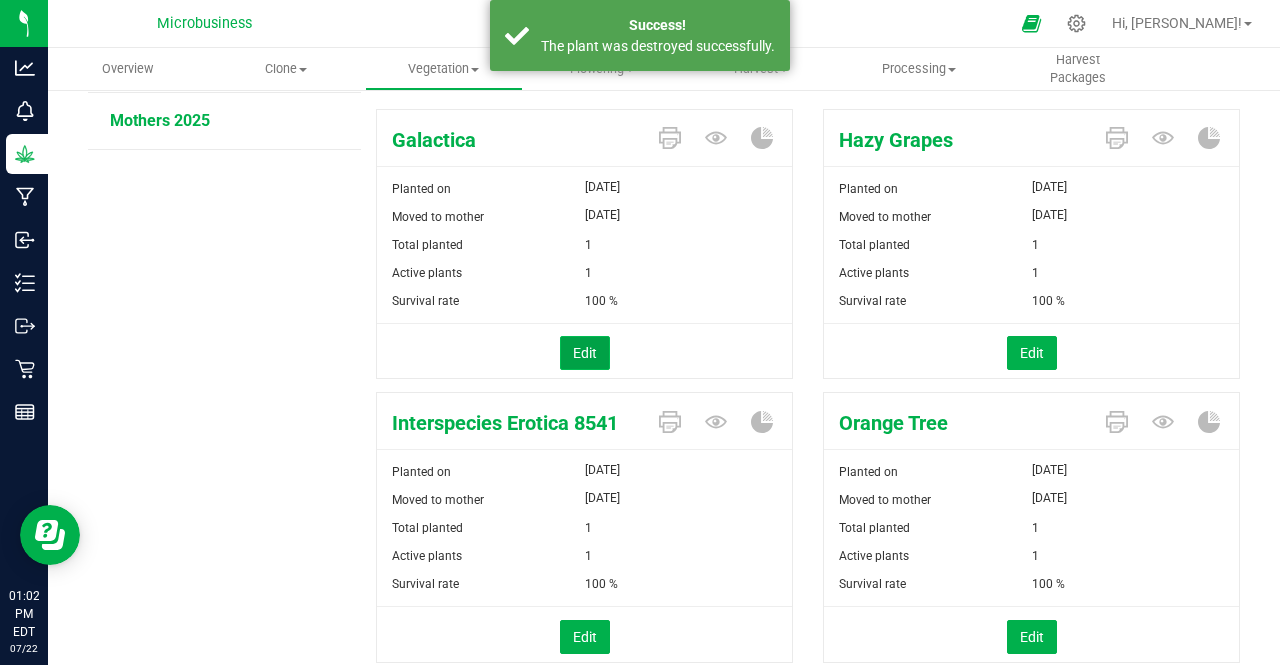 click on "Edit" at bounding box center [585, 353] 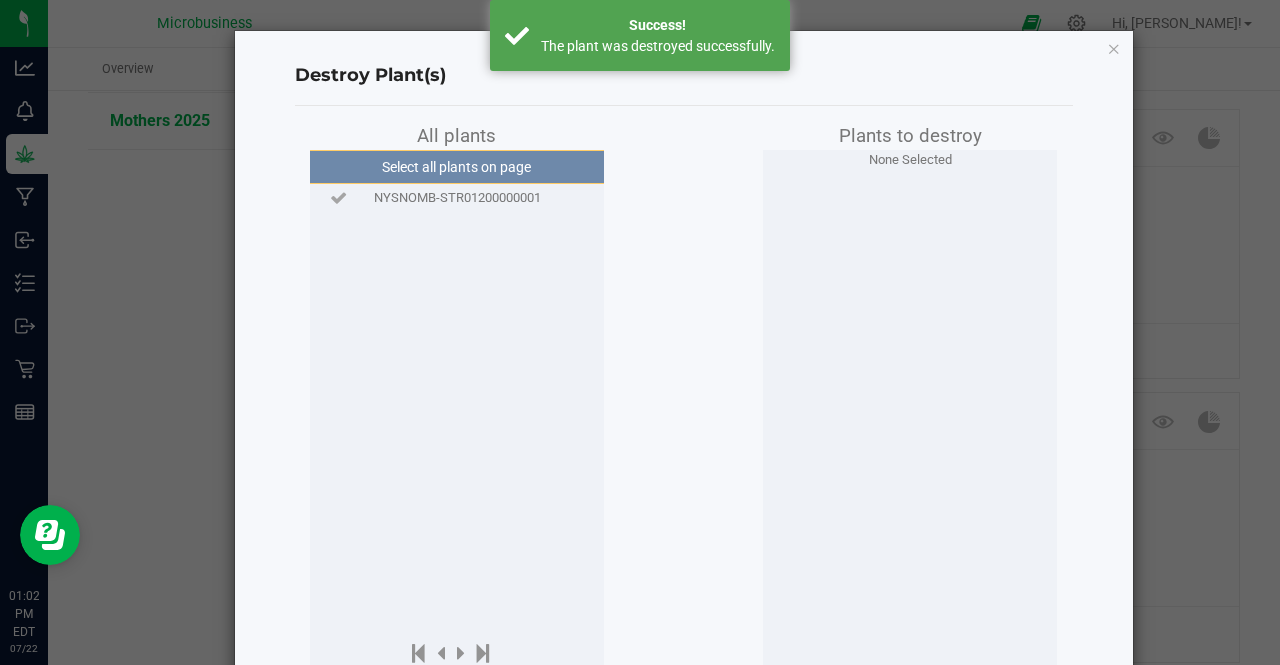 click on "NYSNOMB-STR01200000001" 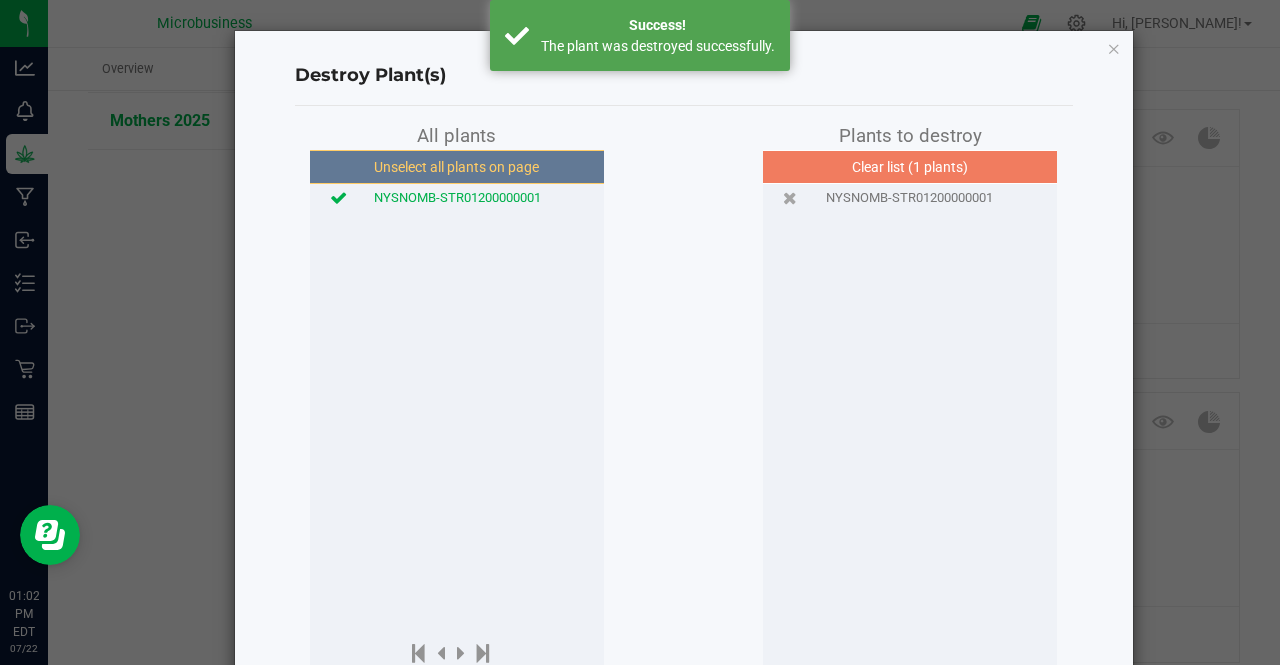 scroll, scrollTop: 164, scrollLeft: 0, axis: vertical 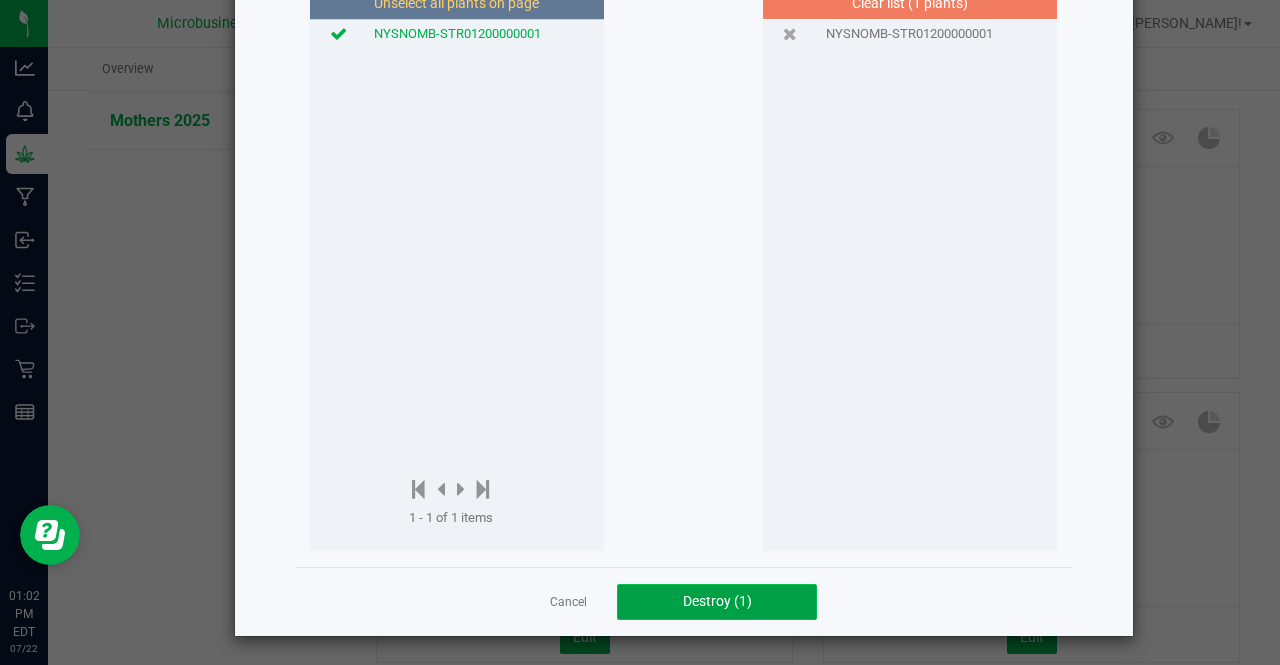 click on "Destroy (1)" 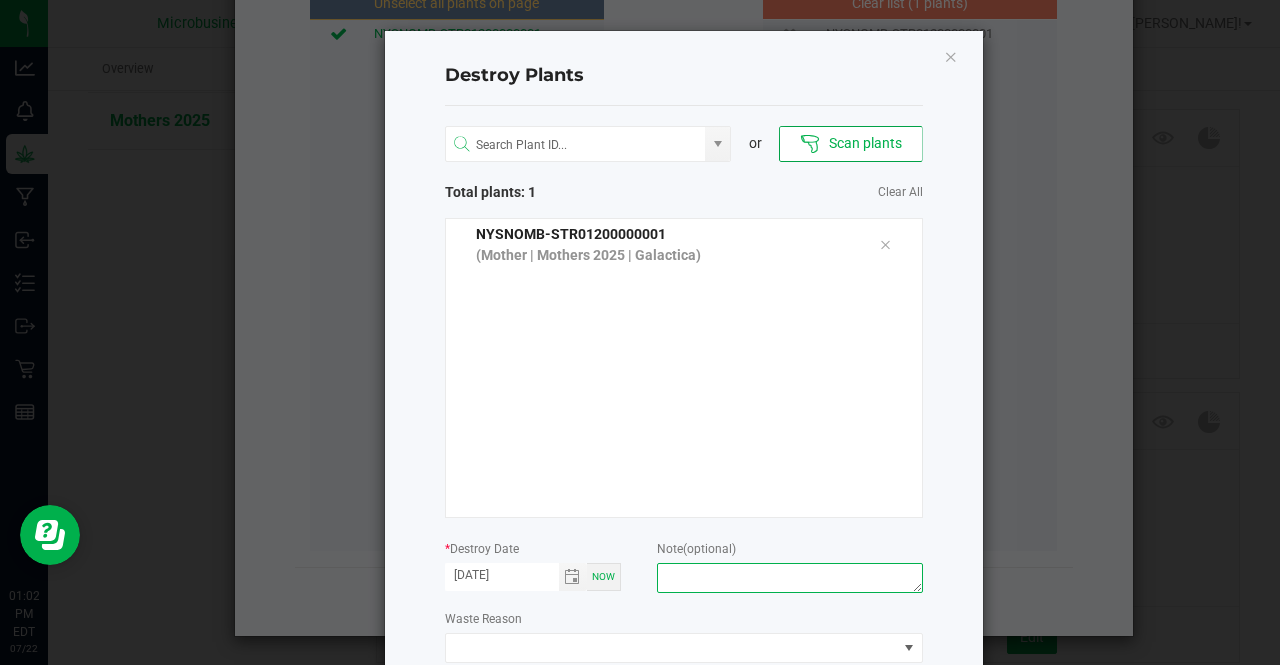 click at bounding box center (789, 578) 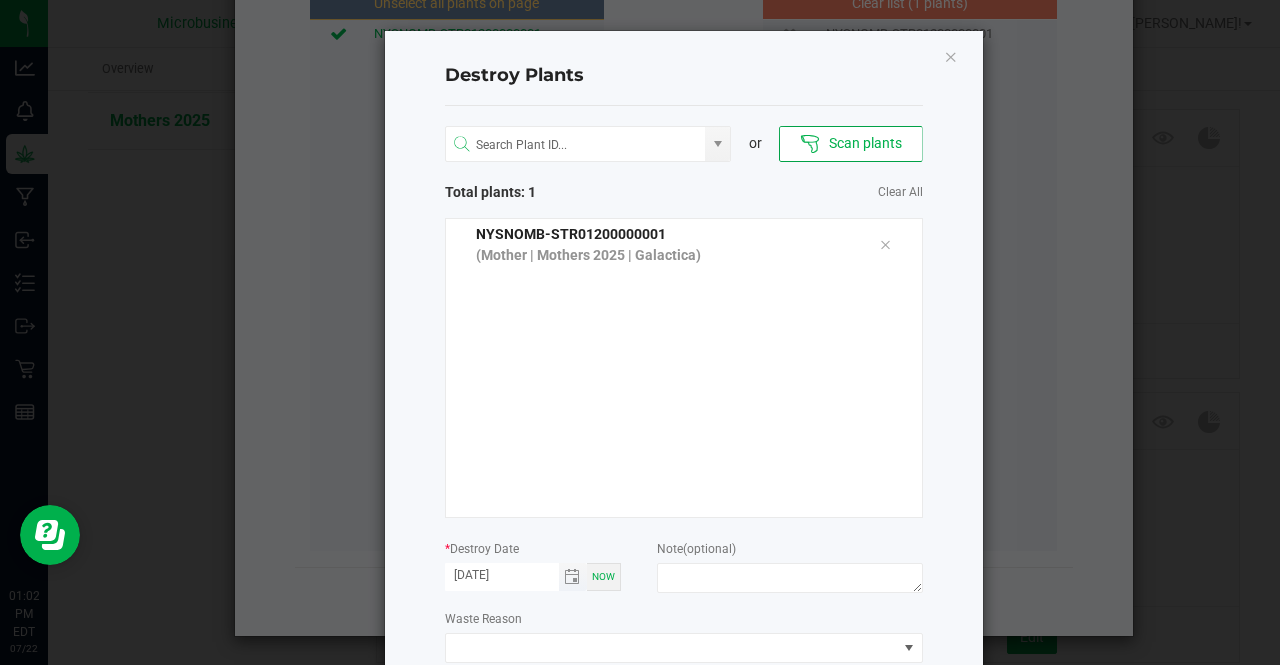 click on "[DATE]" at bounding box center (502, 575) 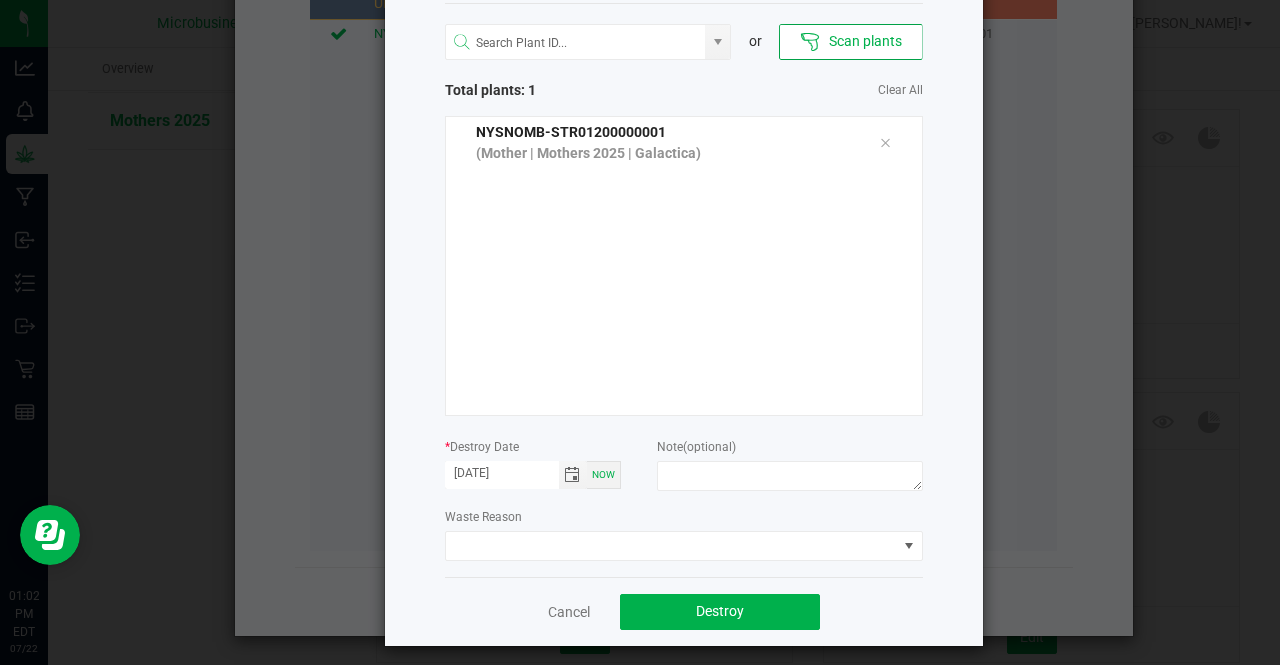 scroll, scrollTop: 112, scrollLeft: 0, axis: vertical 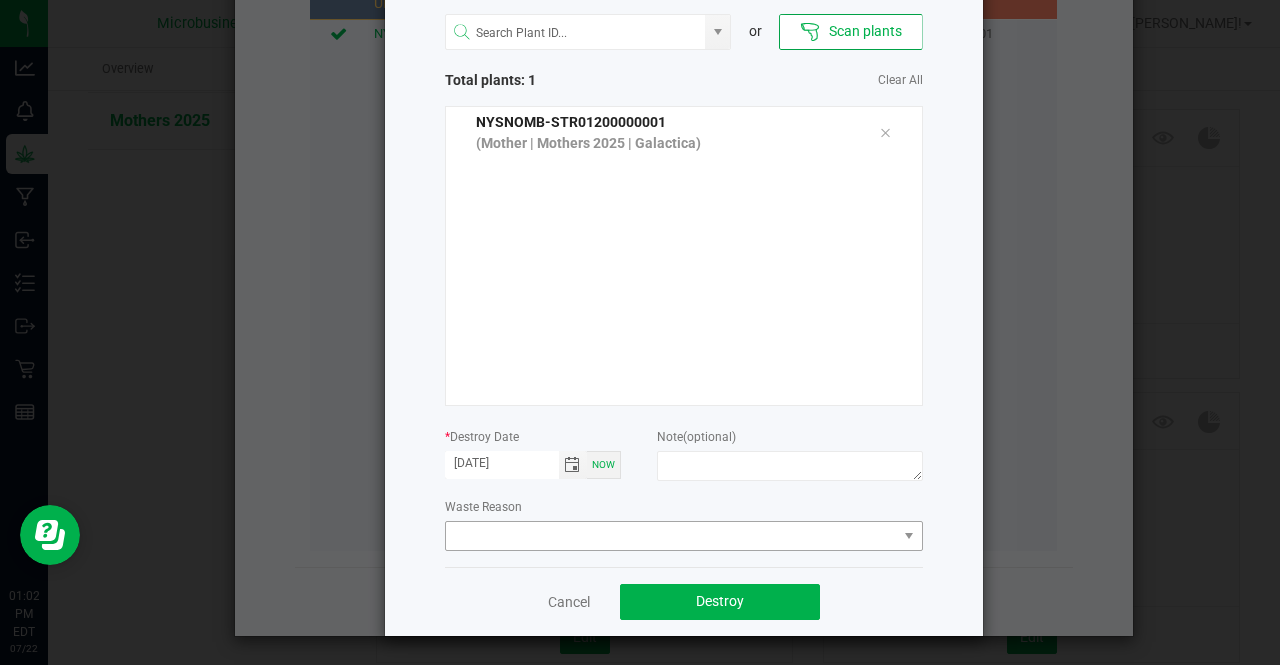 type on "[DATE]" 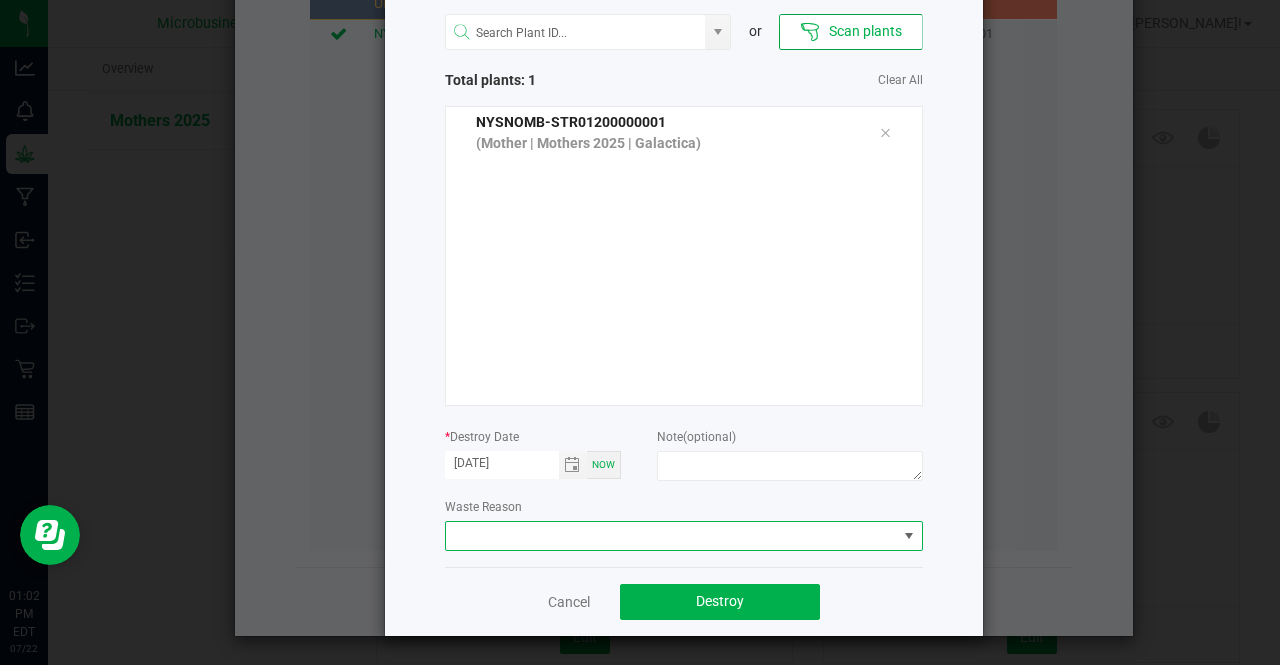 click at bounding box center (671, 536) 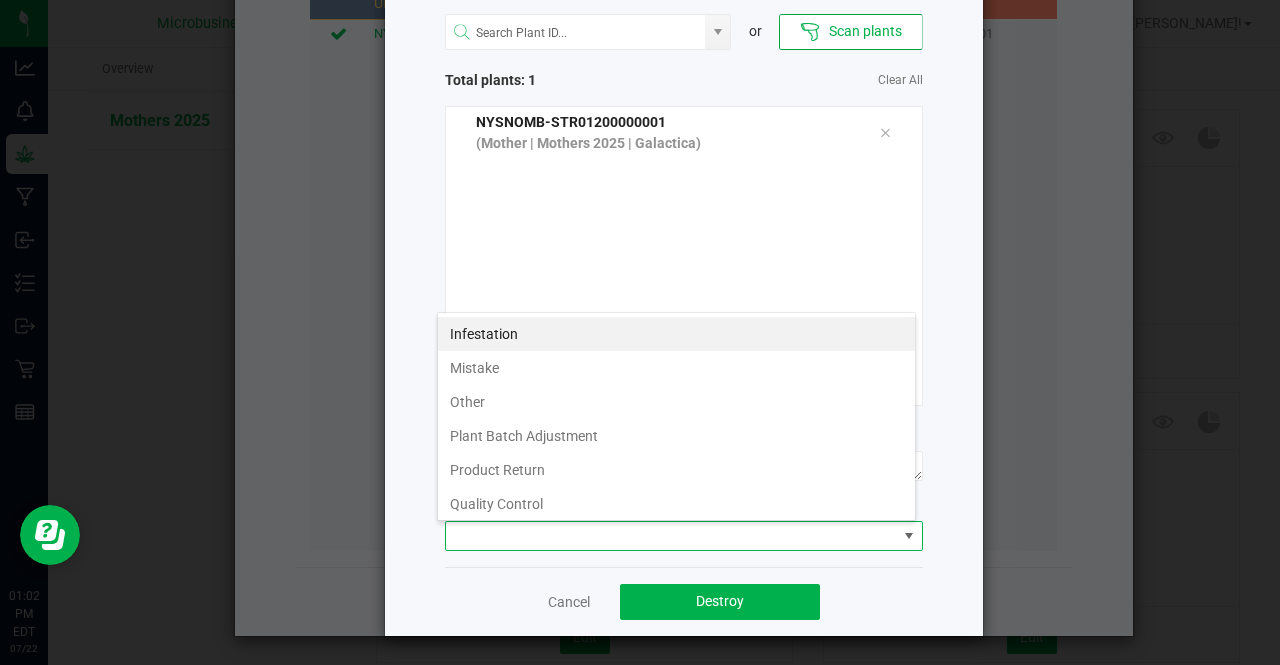 scroll, scrollTop: 99970, scrollLeft: 99521, axis: both 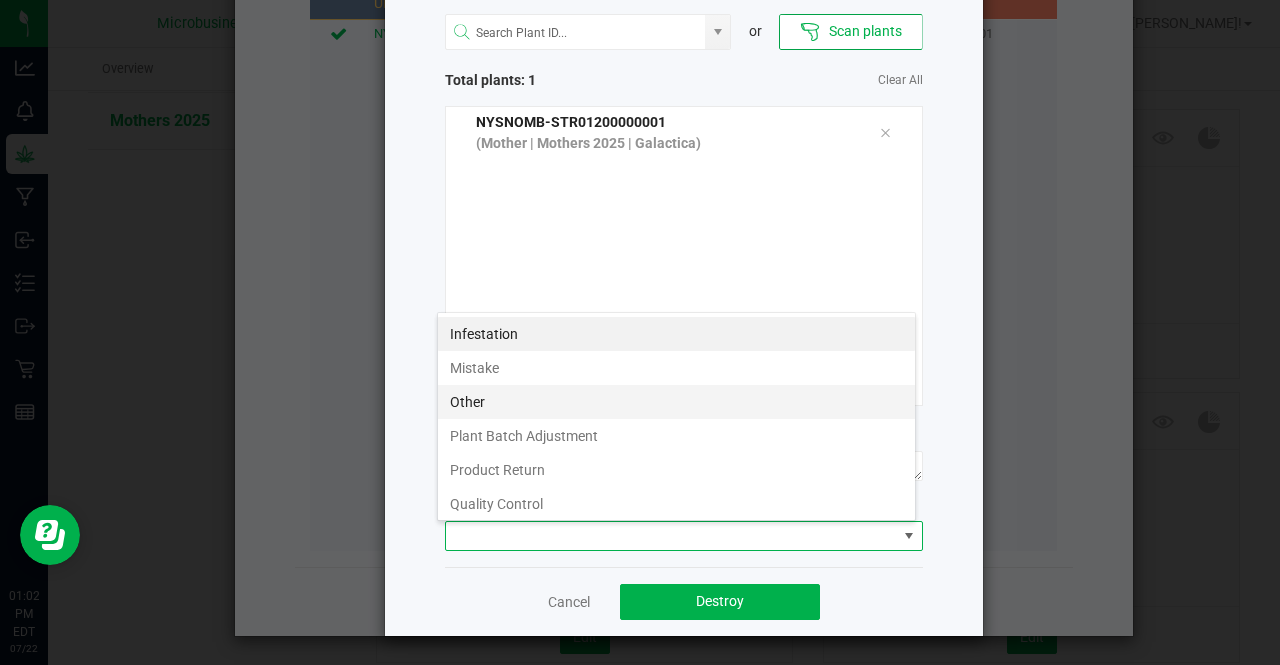 click on "Other" at bounding box center [676, 402] 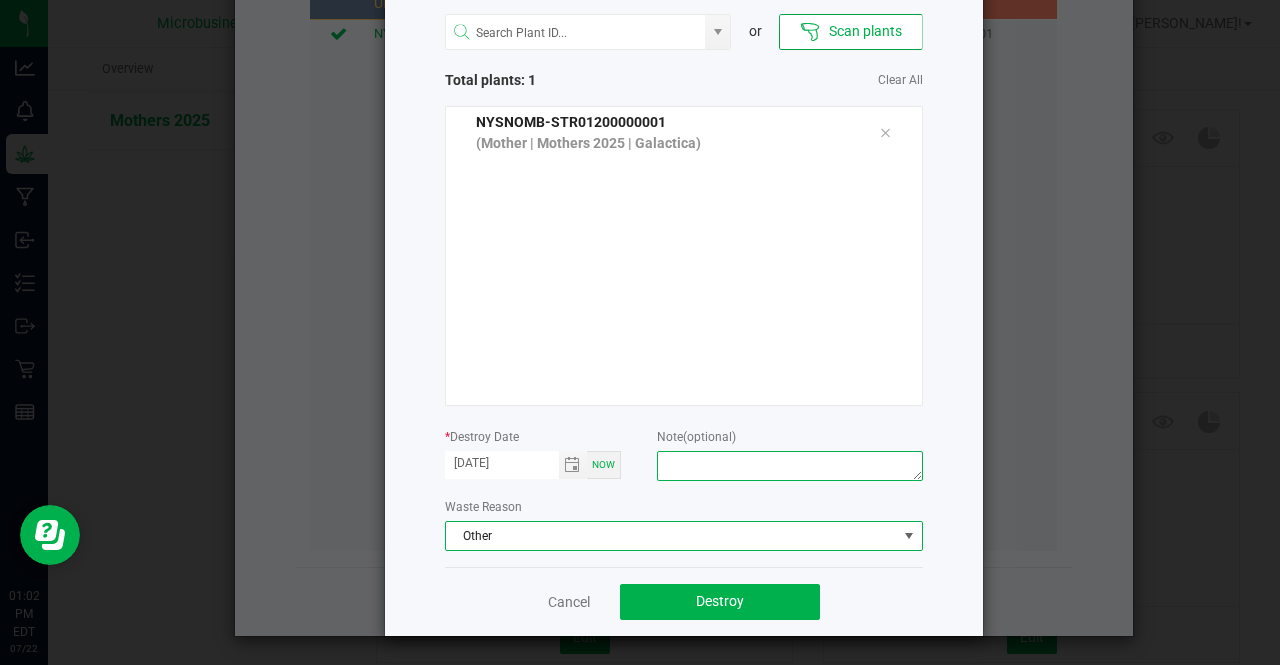 click at bounding box center (789, 466) 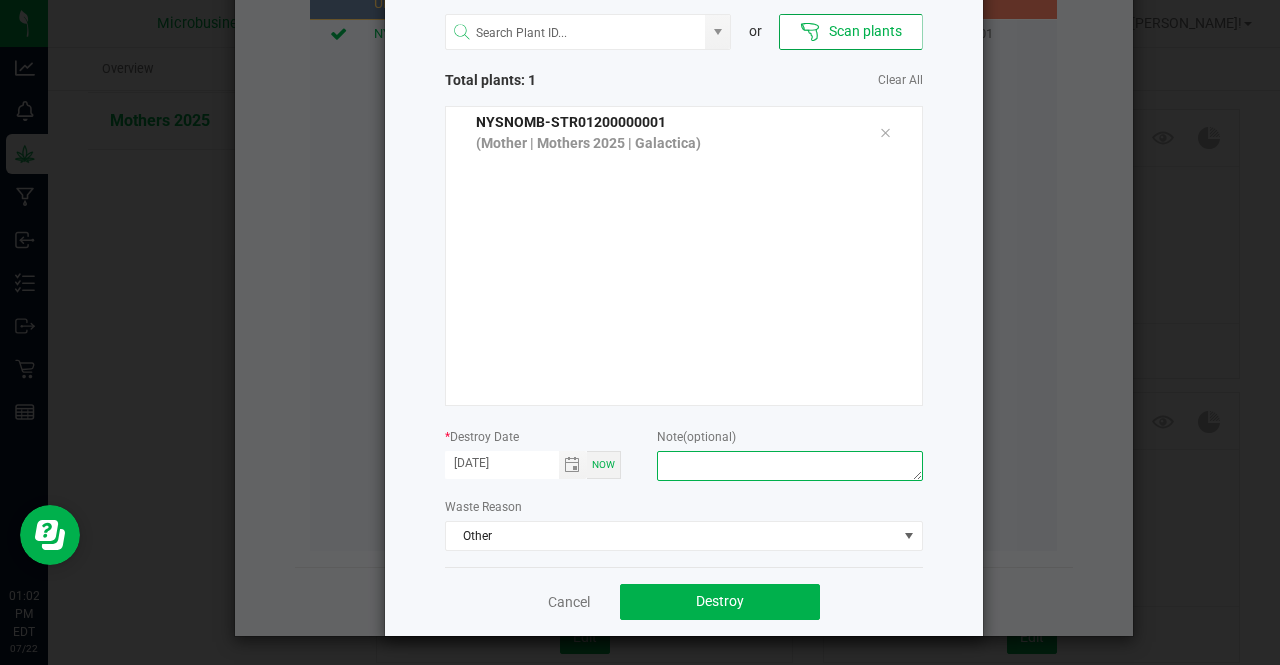 click at bounding box center (789, 466) 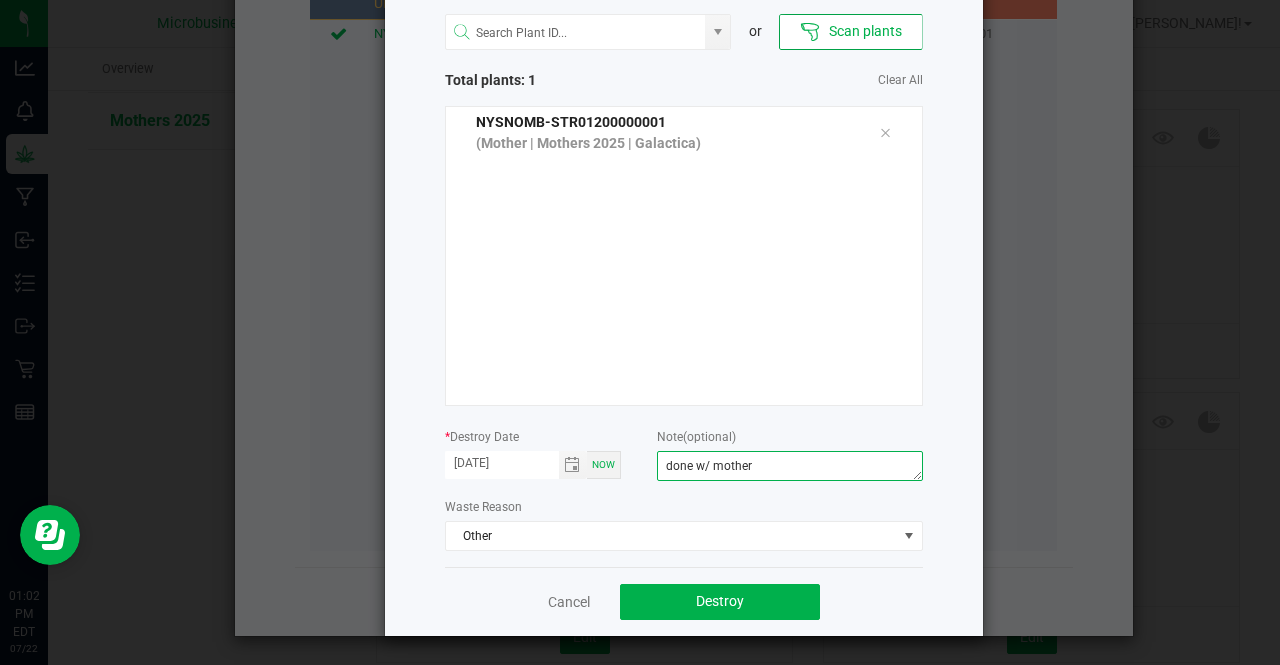 drag, startPoint x: 774, startPoint y: 467, endPoint x: 608, endPoint y: 455, distance: 166.43317 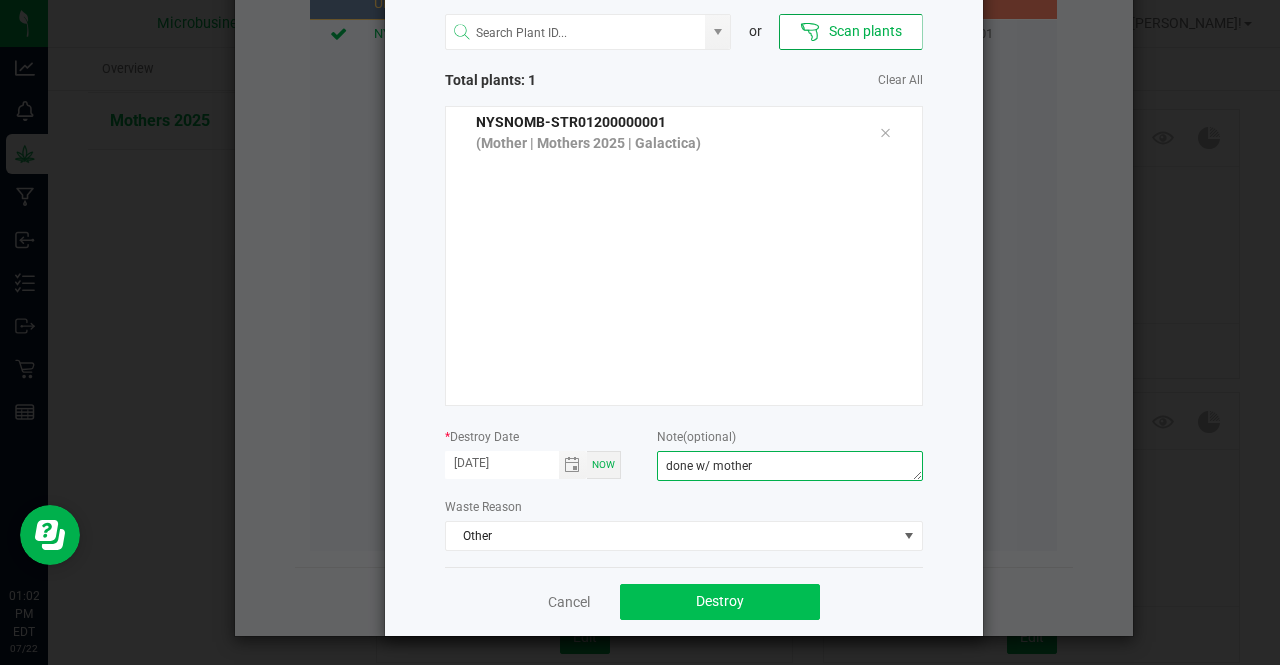 type on "done w/ mother" 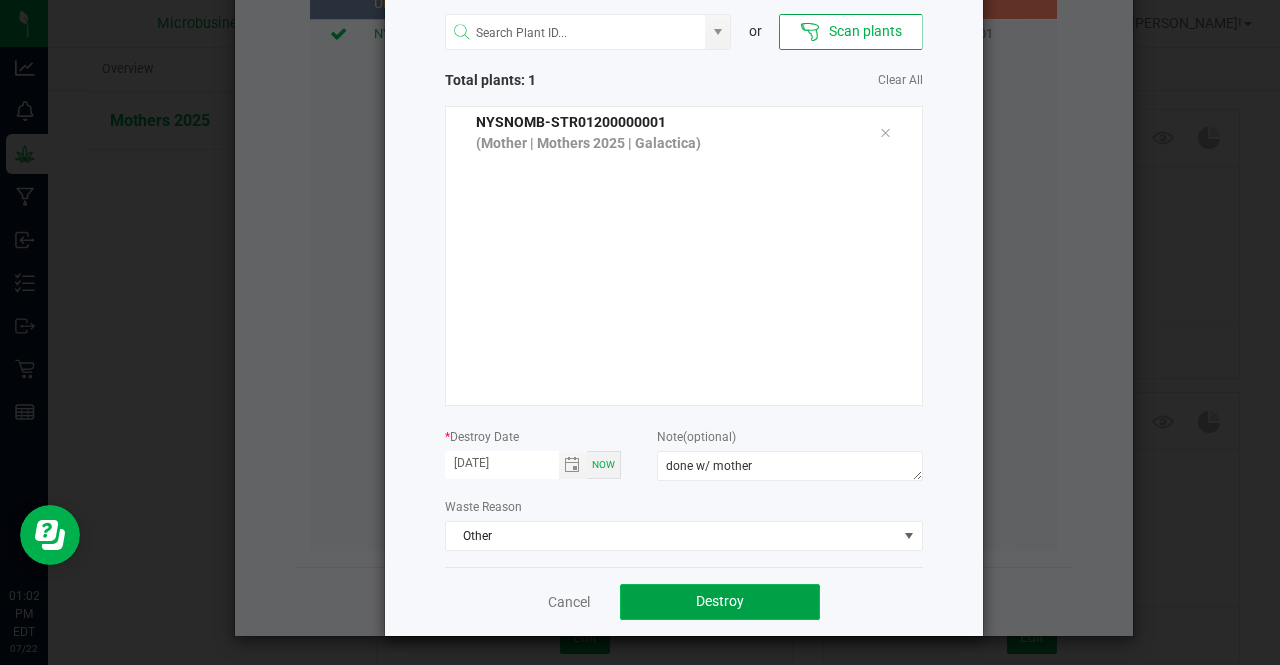 click on "Destroy" 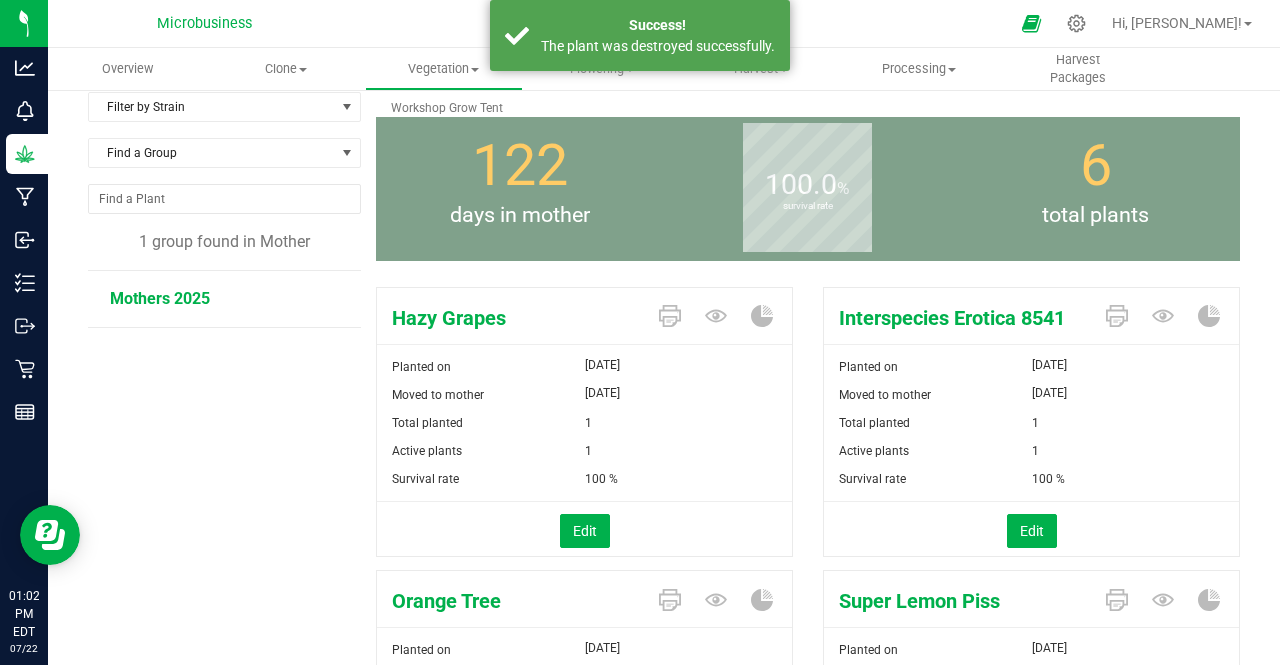 scroll, scrollTop: 240, scrollLeft: 0, axis: vertical 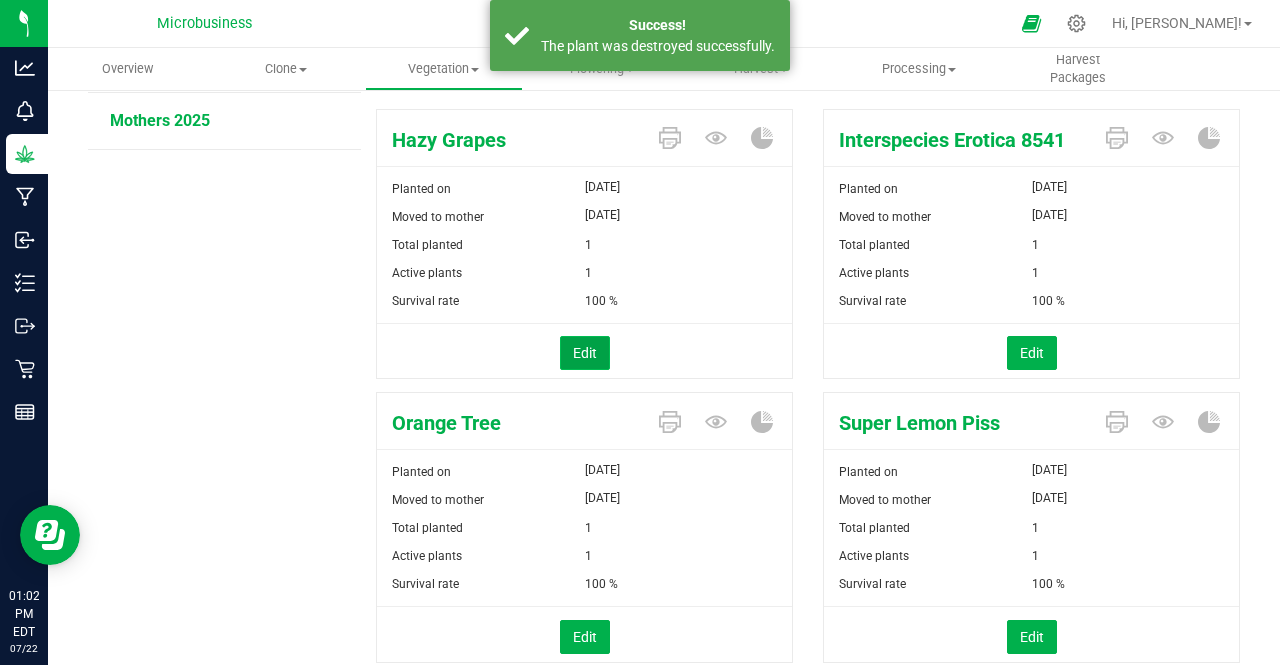 click on "Edit" at bounding box center [585, 353] 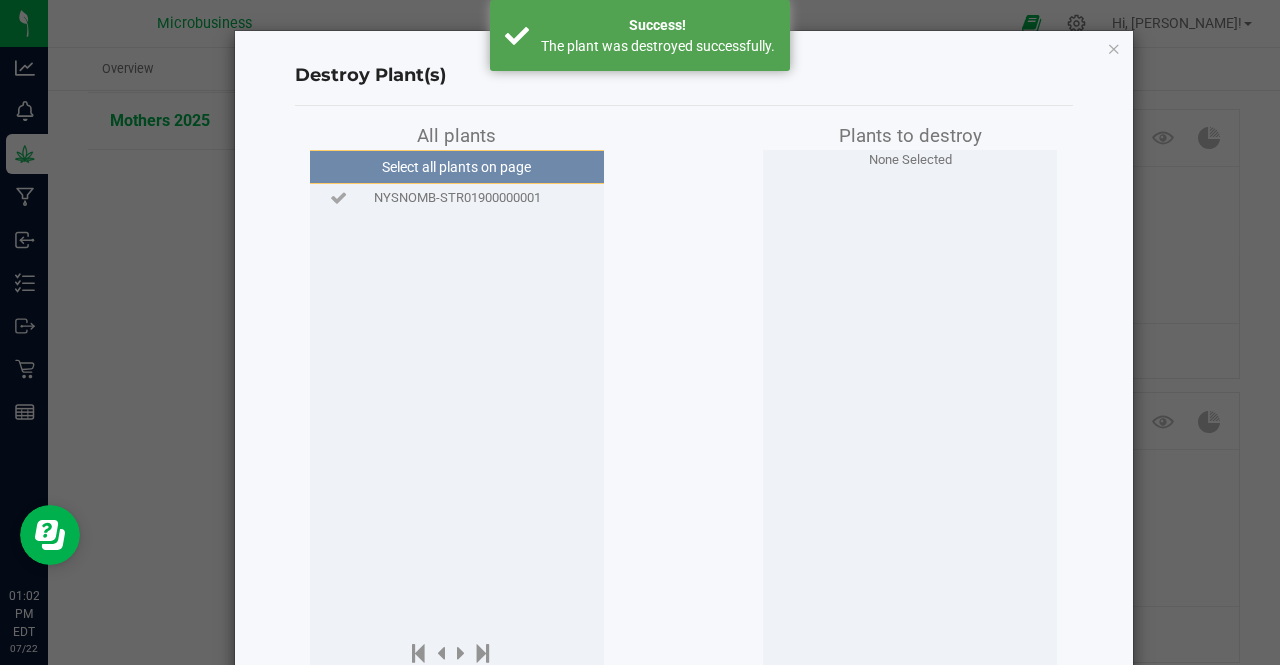 click on "NYSNOMB-STR01900000001" 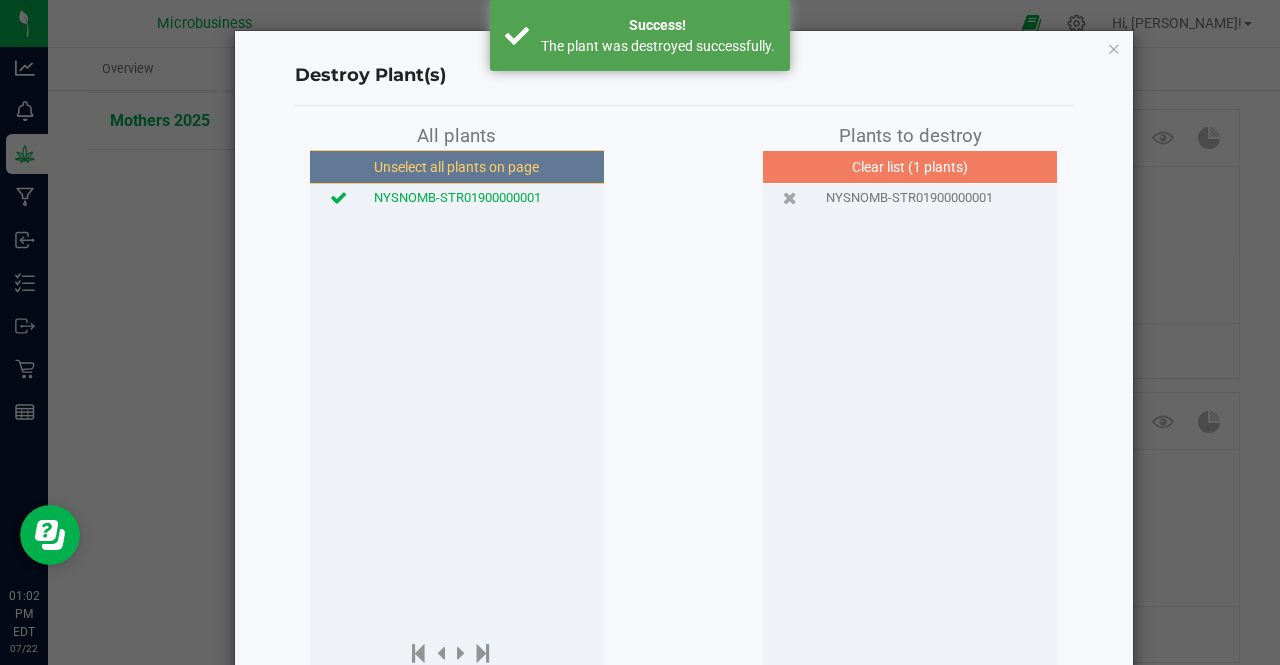 scroll, scrollTop: 100, scrollLeft: 0, axis: vertical 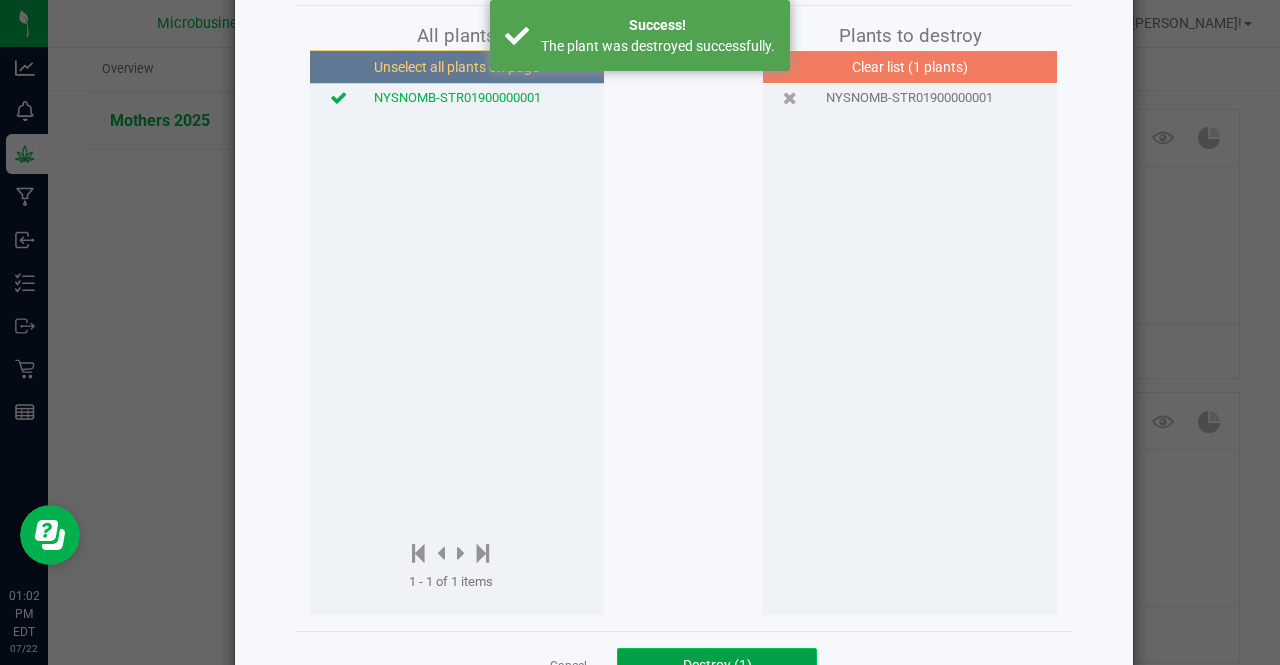 click on "Destroy (1)" 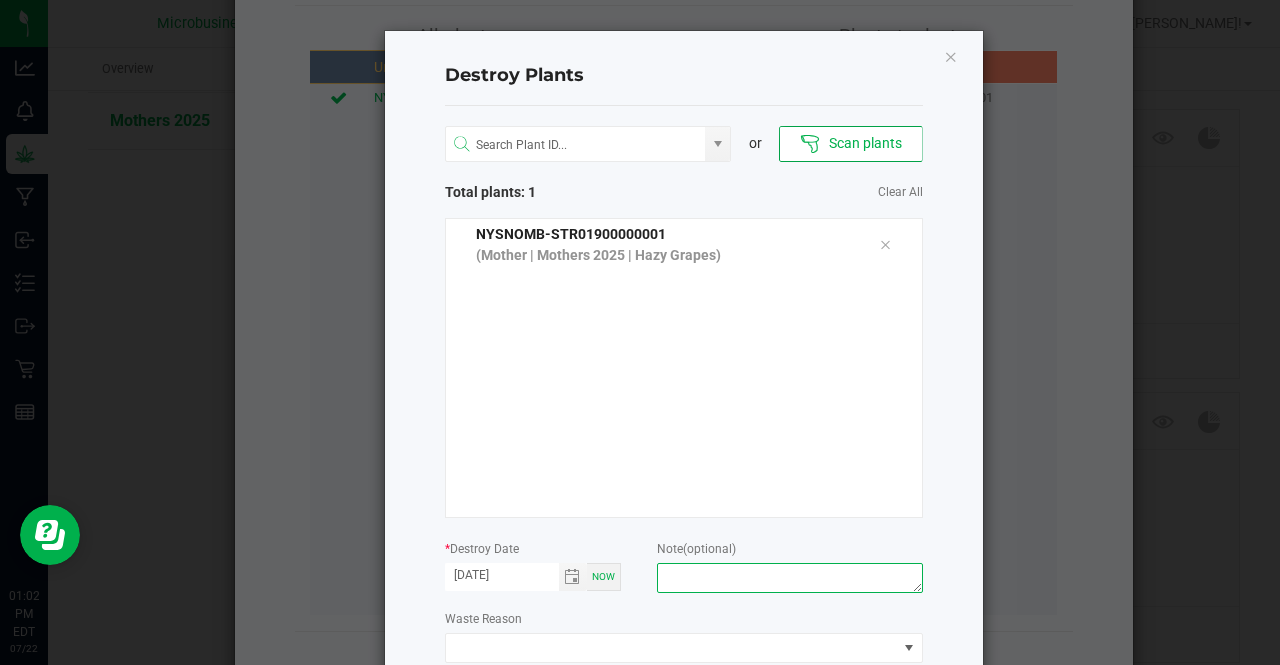 click at bounding box center [789, 578] 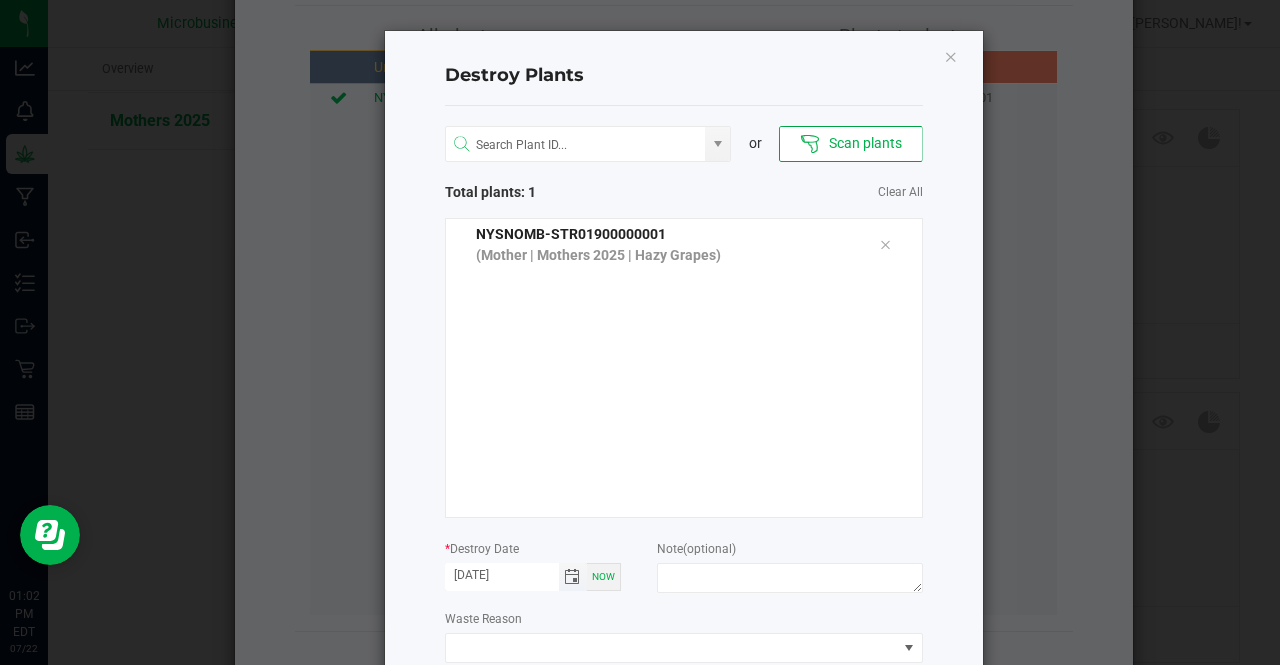 click on "[DATE]" at bounding box center (502, 575) 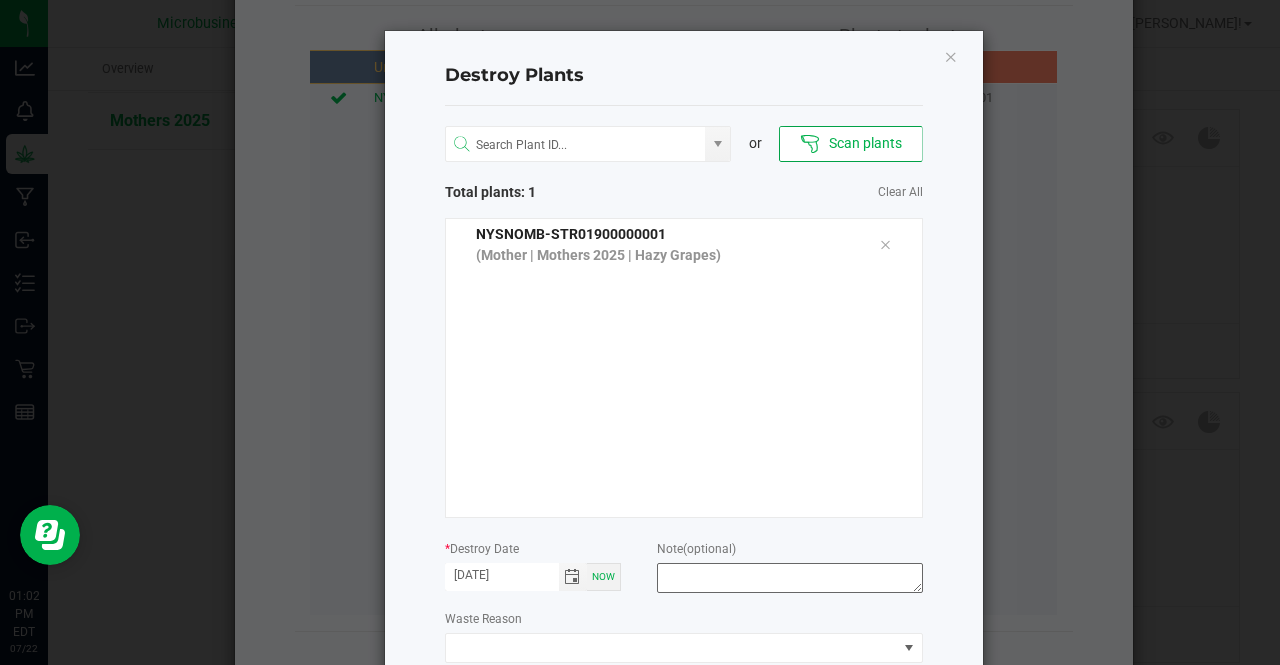 type on "[DATE]" 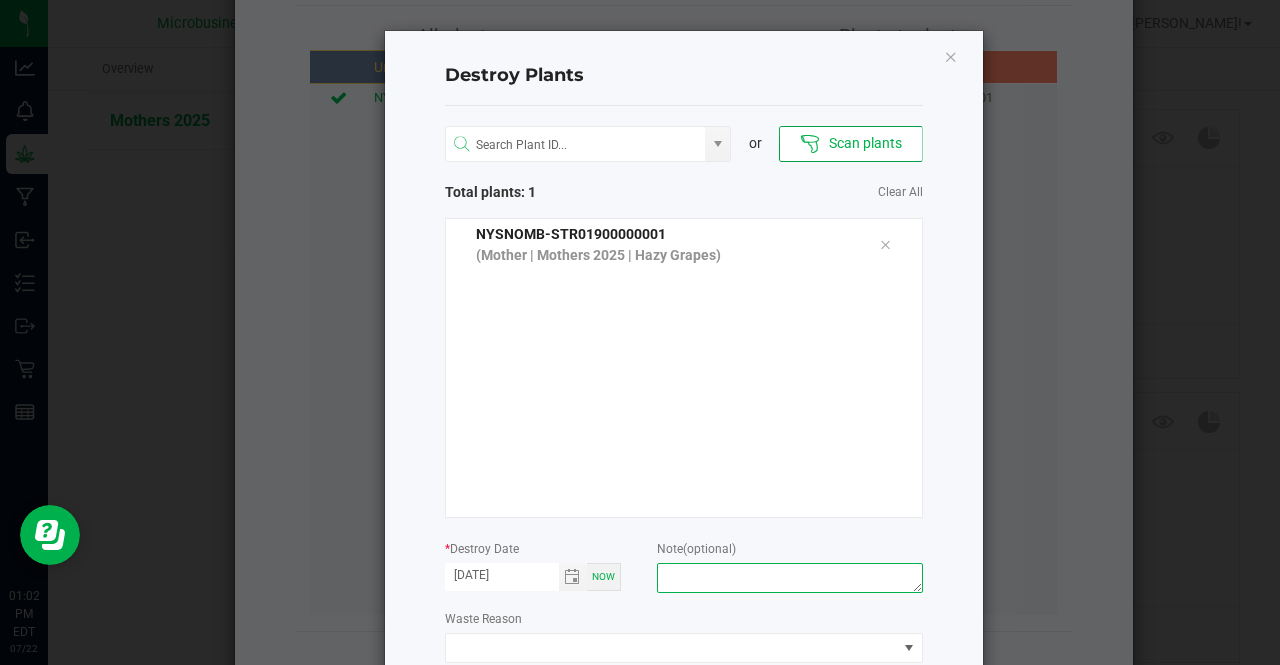 click at bounding box center [789, 578] 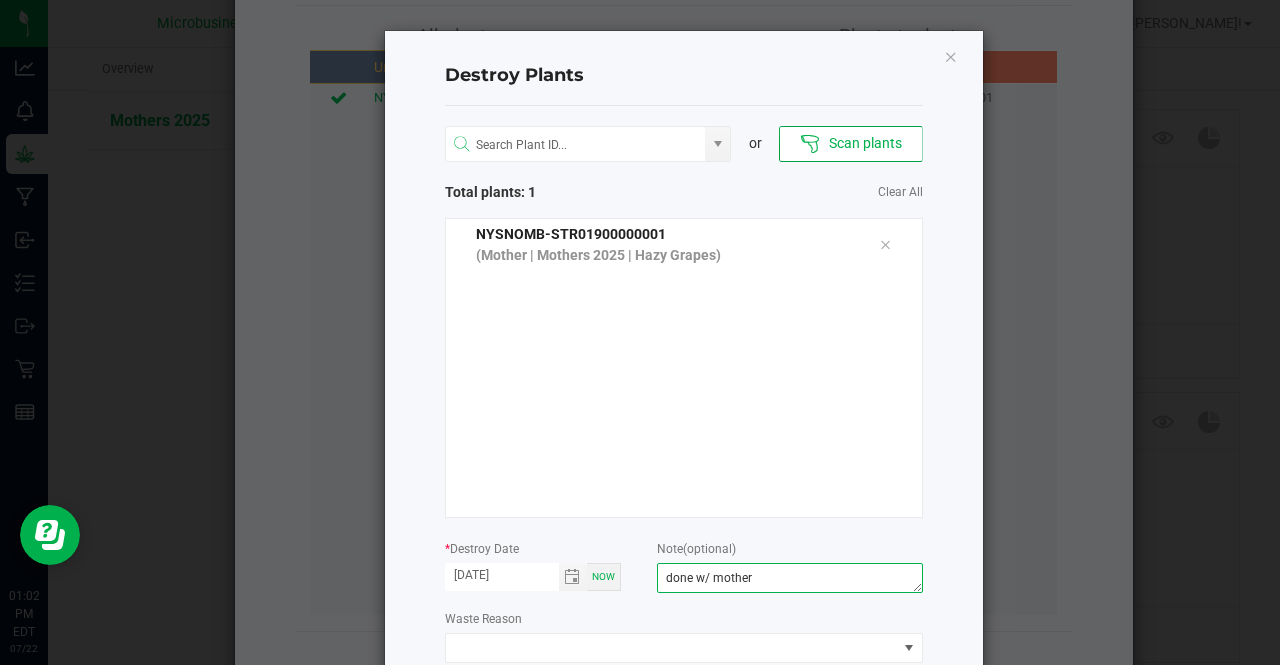 type on "done w/ mother" 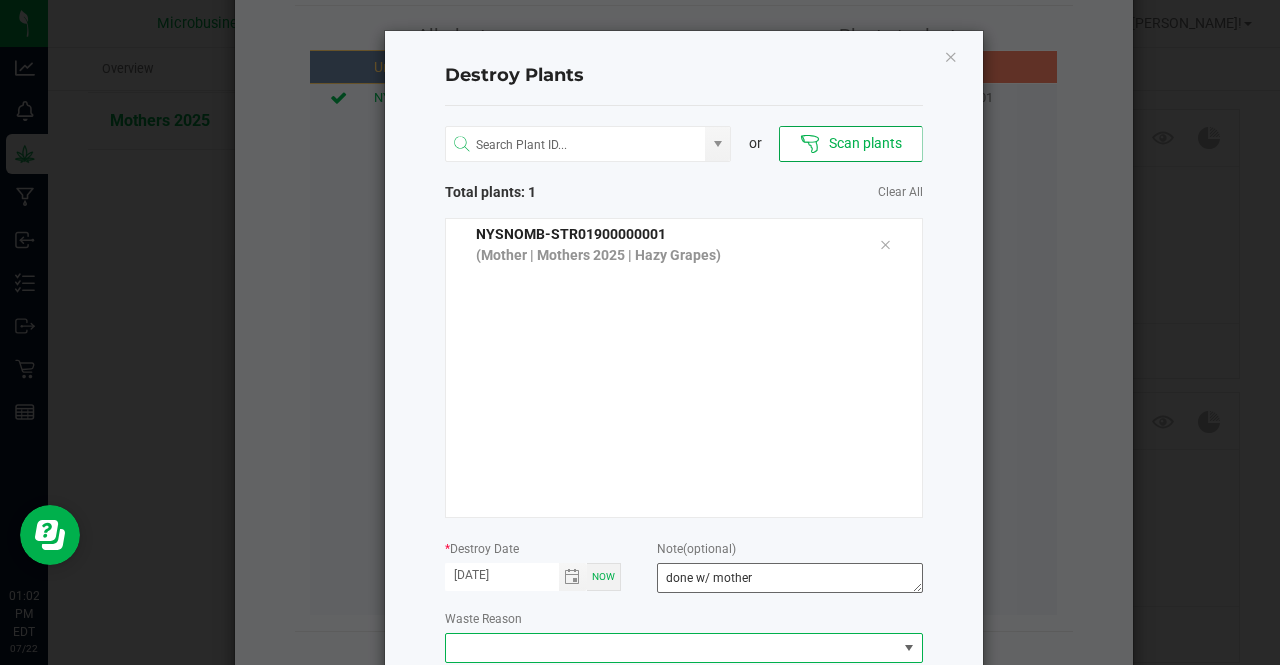 scroll, scrollTop: 112, scrollLeft: 0, axis: vertical 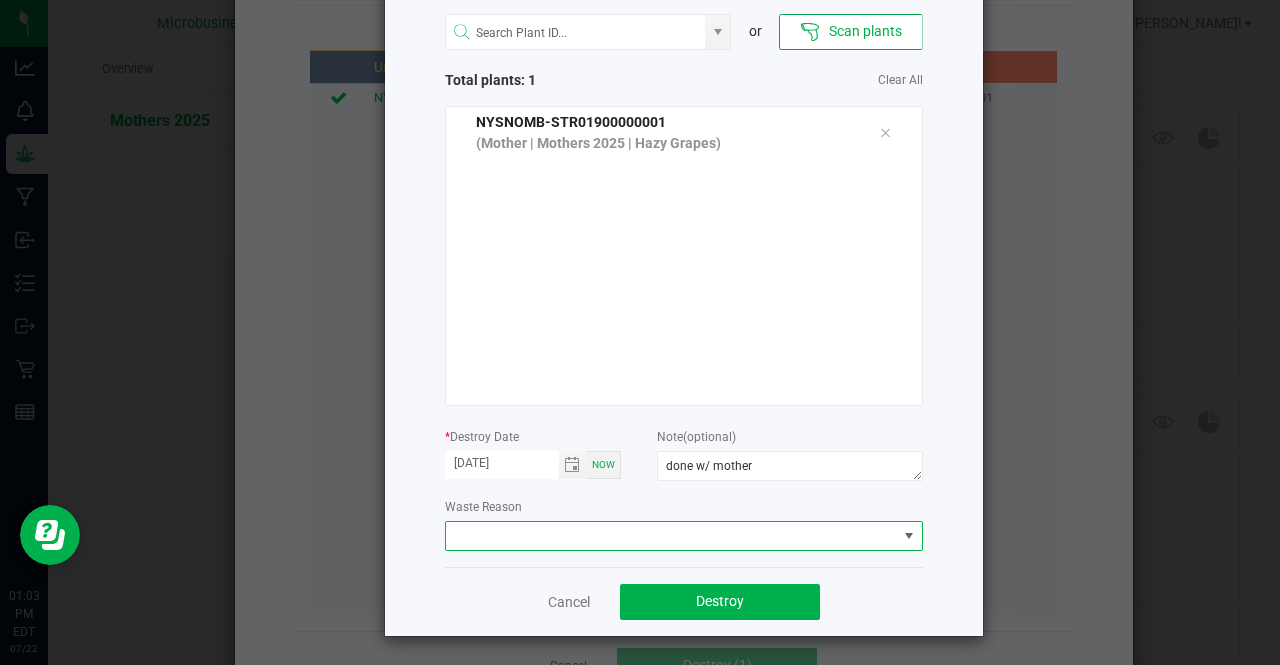 click at bounding box center [671, 536] 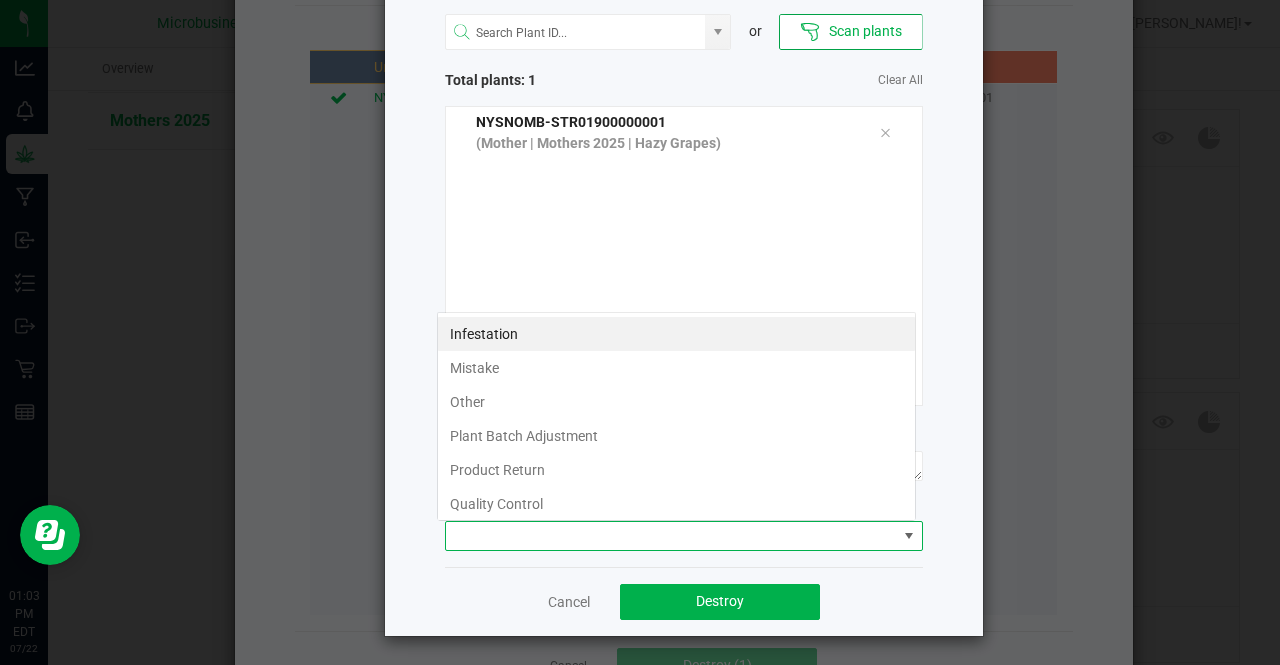 scroll, scrollTop: 99970, scrollLeft: 99521, axis: both 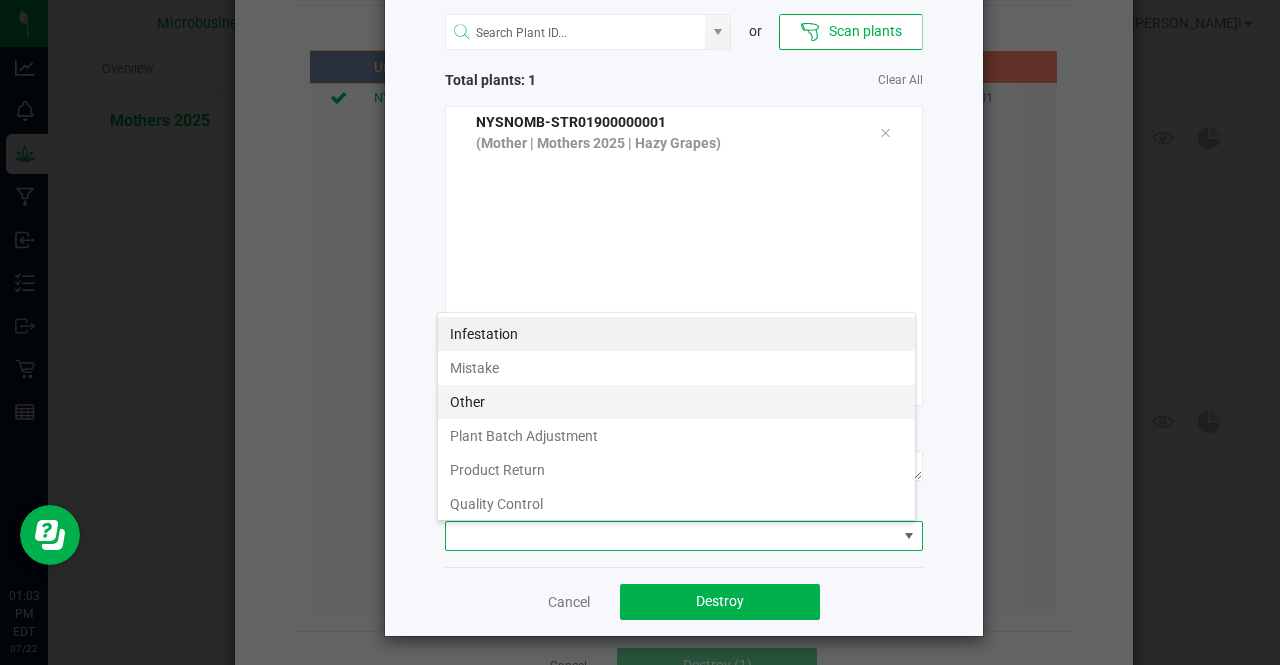 click on "Other" at bounding box center (676, 402) 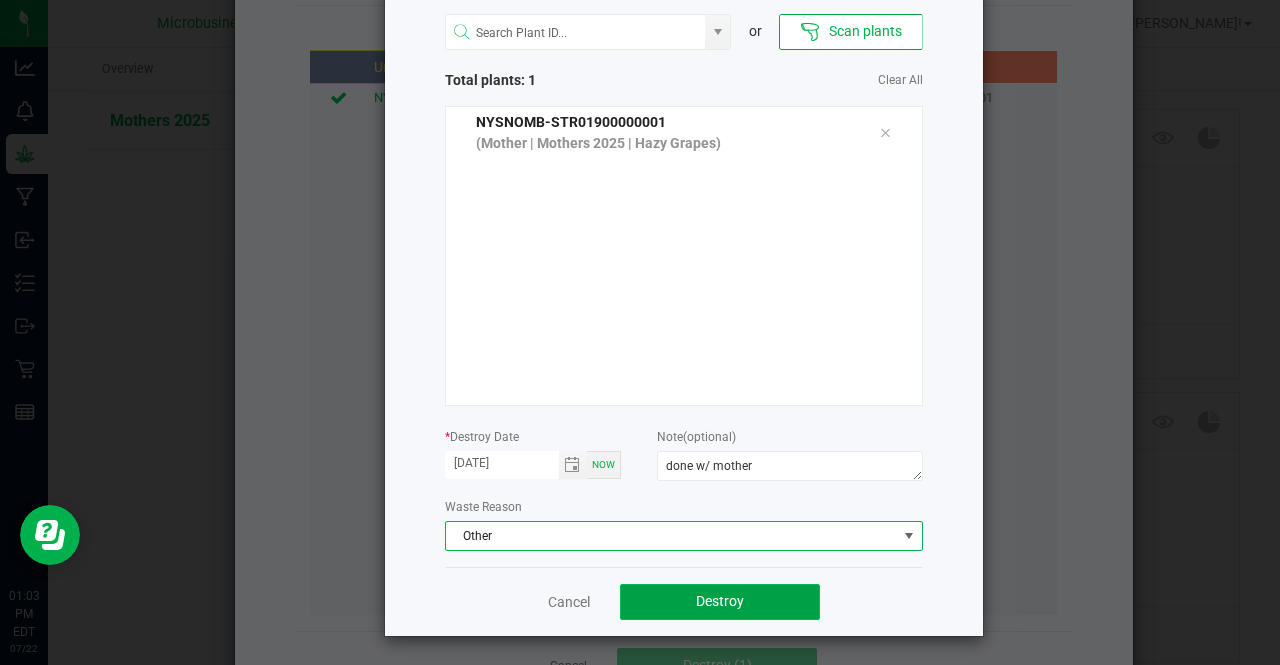 click on "Destroy" 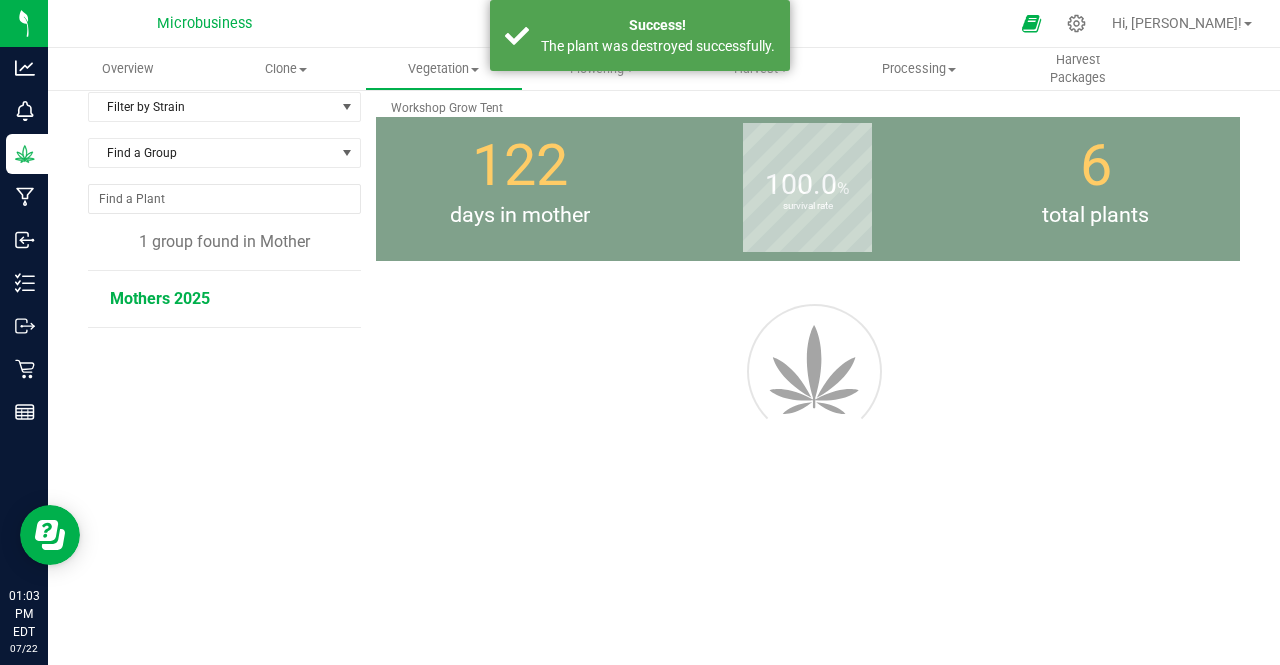 scroll, scrollTop: 240, scrollLeft: 0, axis: vertical 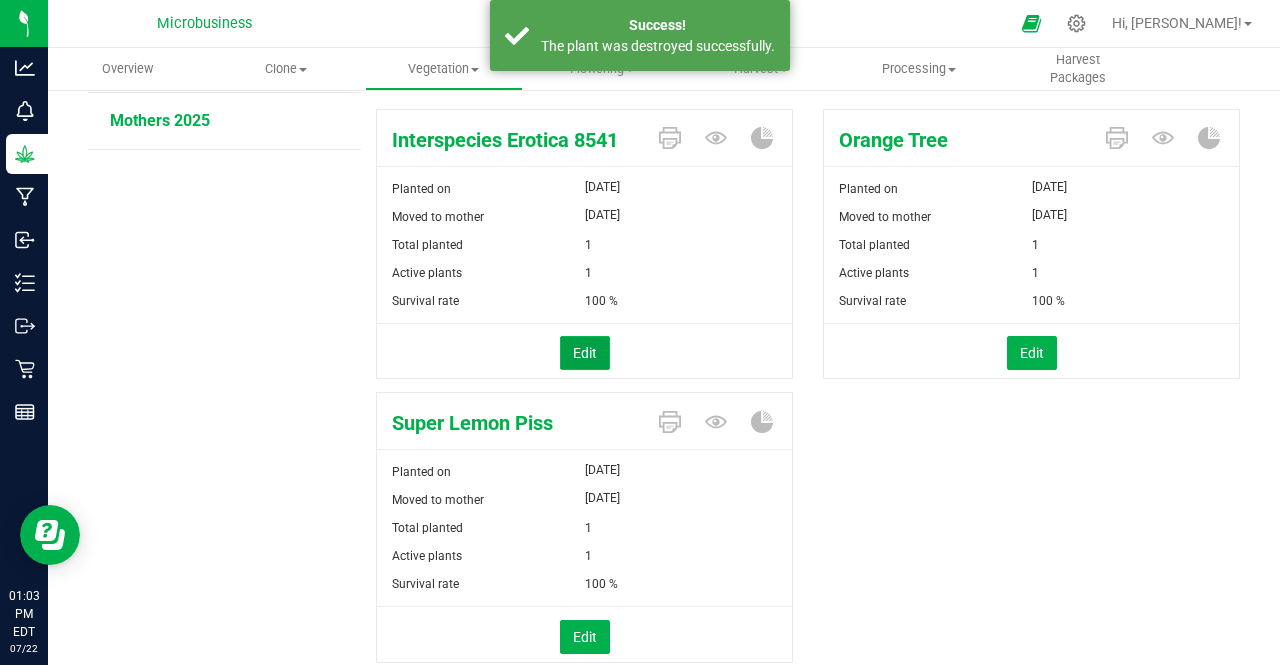 click on "Edit" at bounding box center (585, 353) 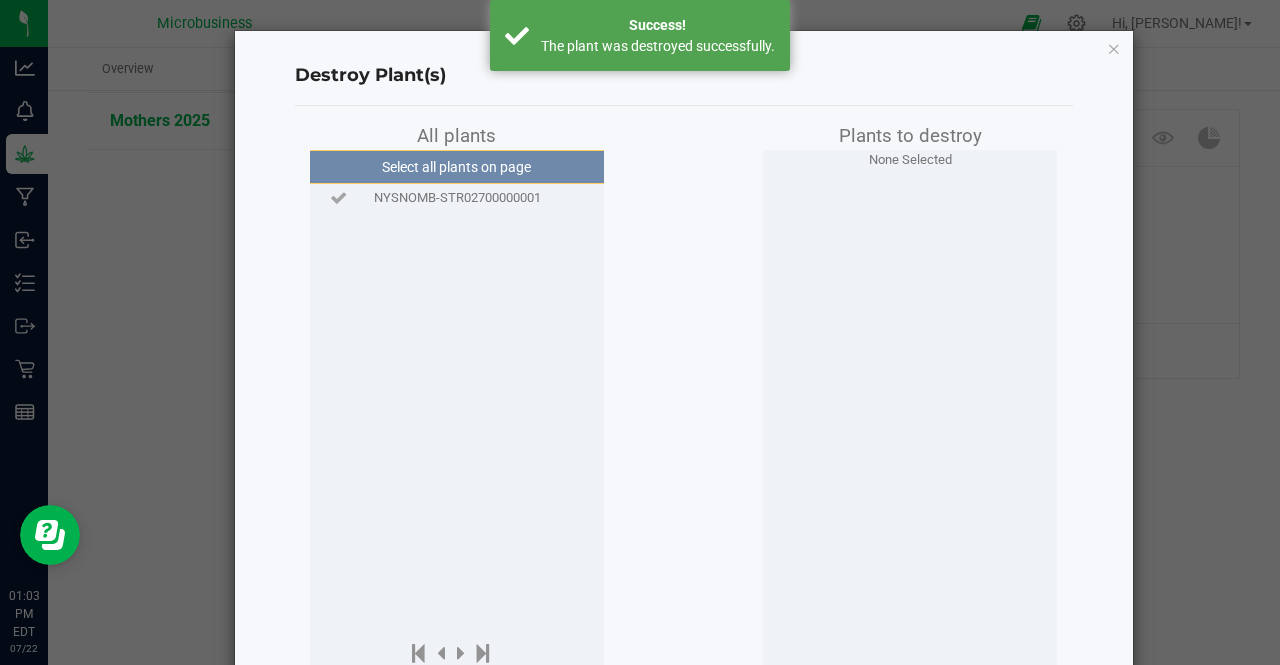 click on "NYSNOMB-STR02700000001" 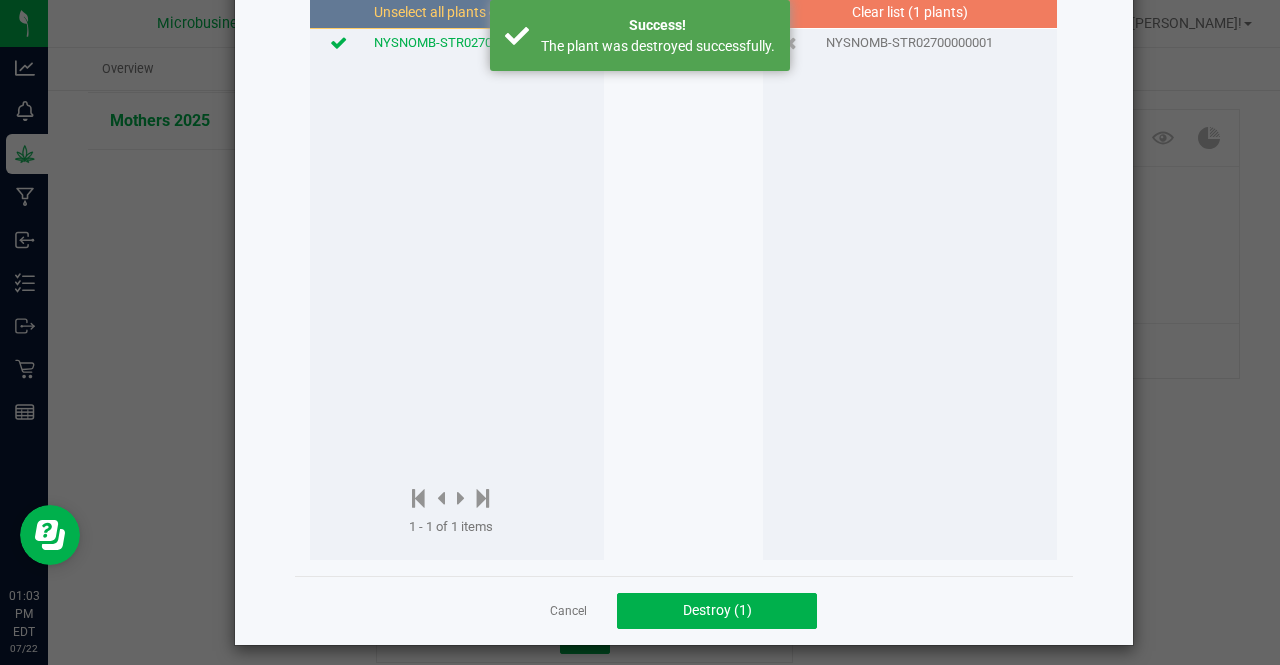 scroll, scrollTop: 157, scrollLeft: 0, axis: vertical 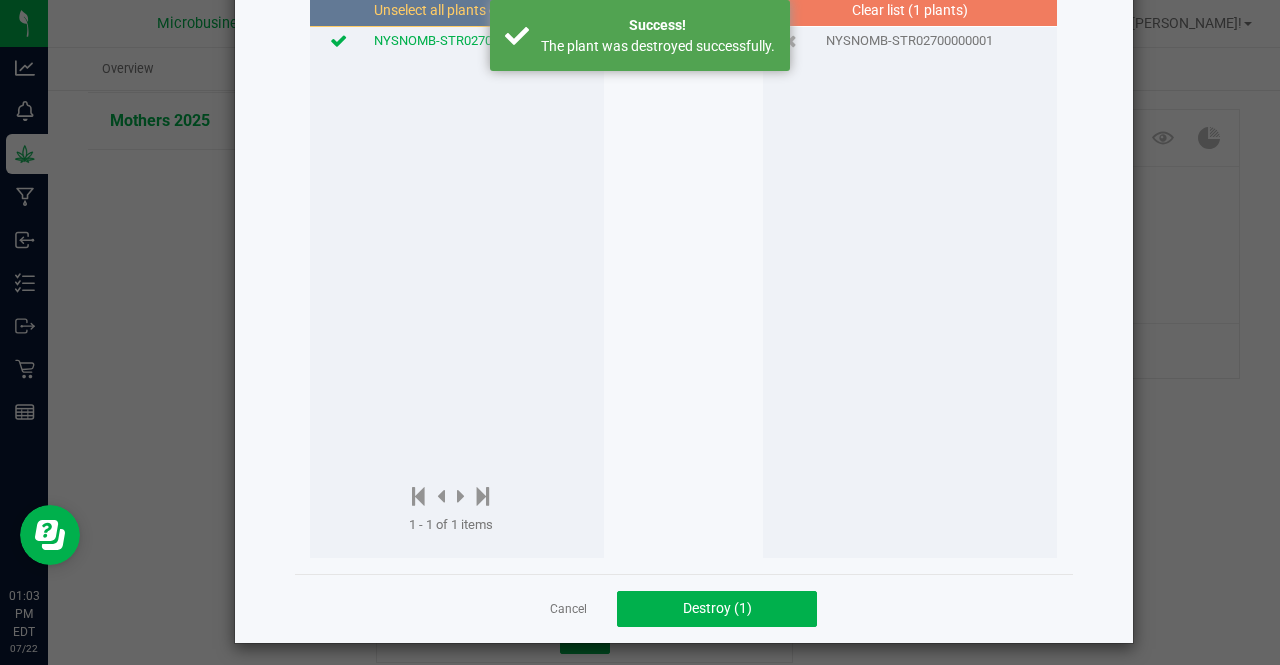 click on "Cancel   Destroy (1)" 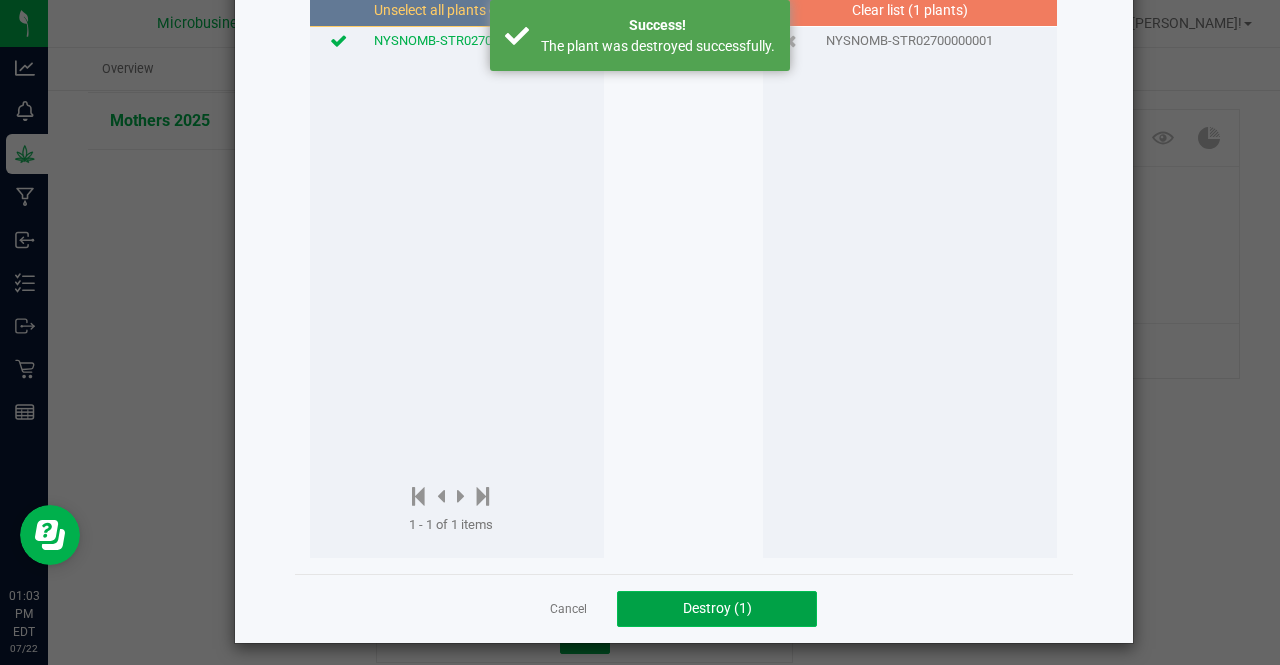 click on "Destroy (1)" 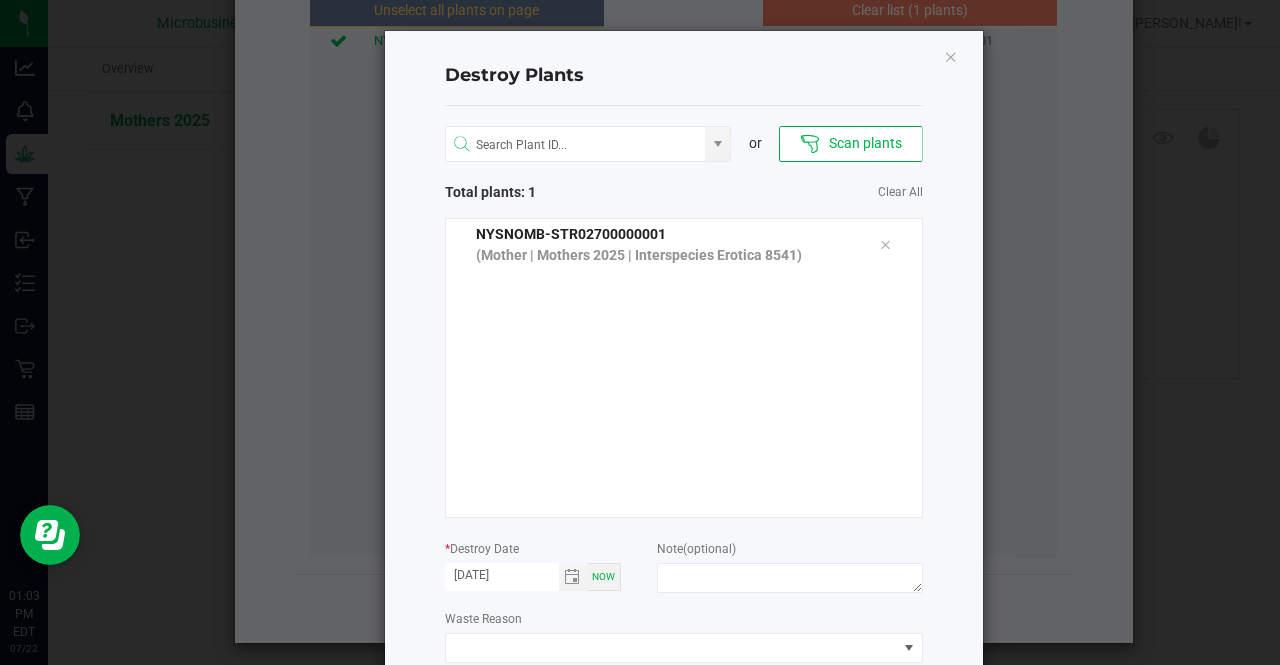 click on "Note   (optional)" 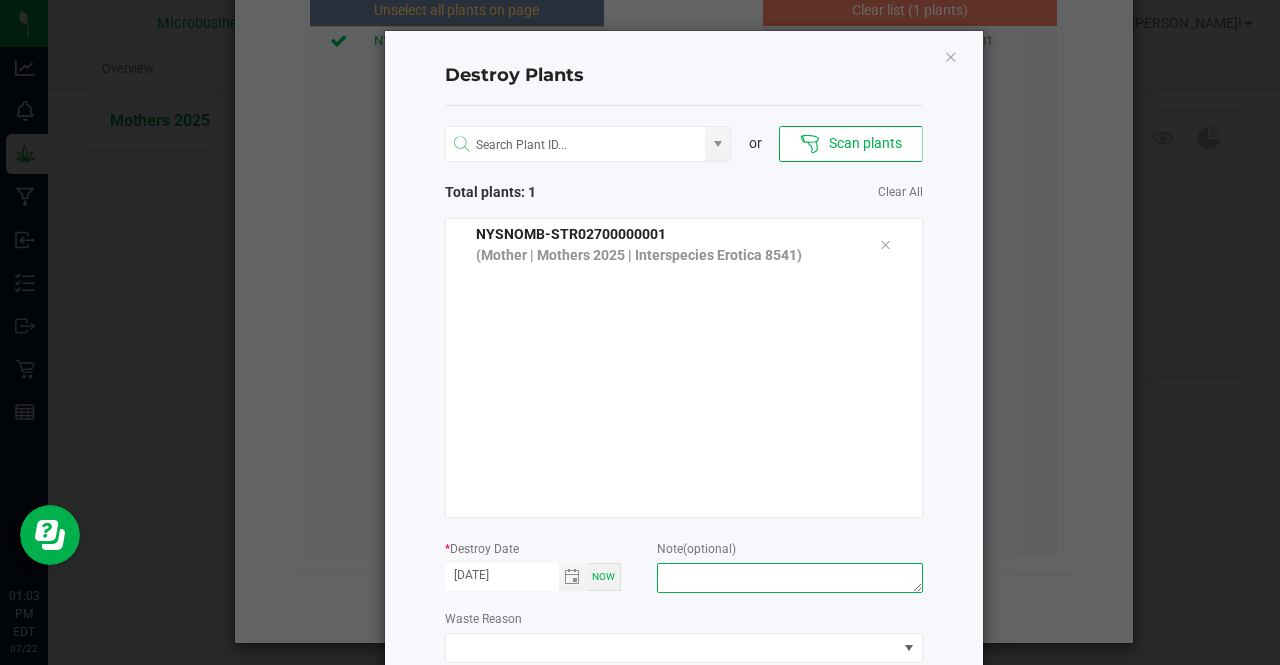 click at bounding box center [789, 578] 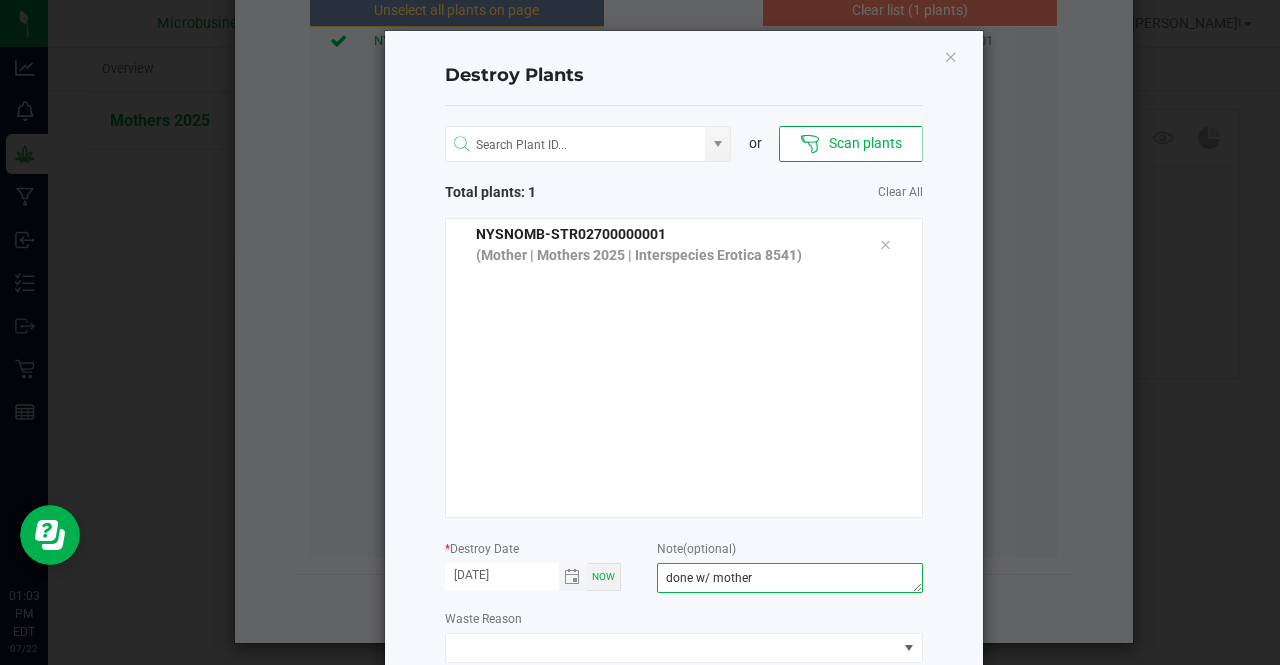 type on "done w/ mother" 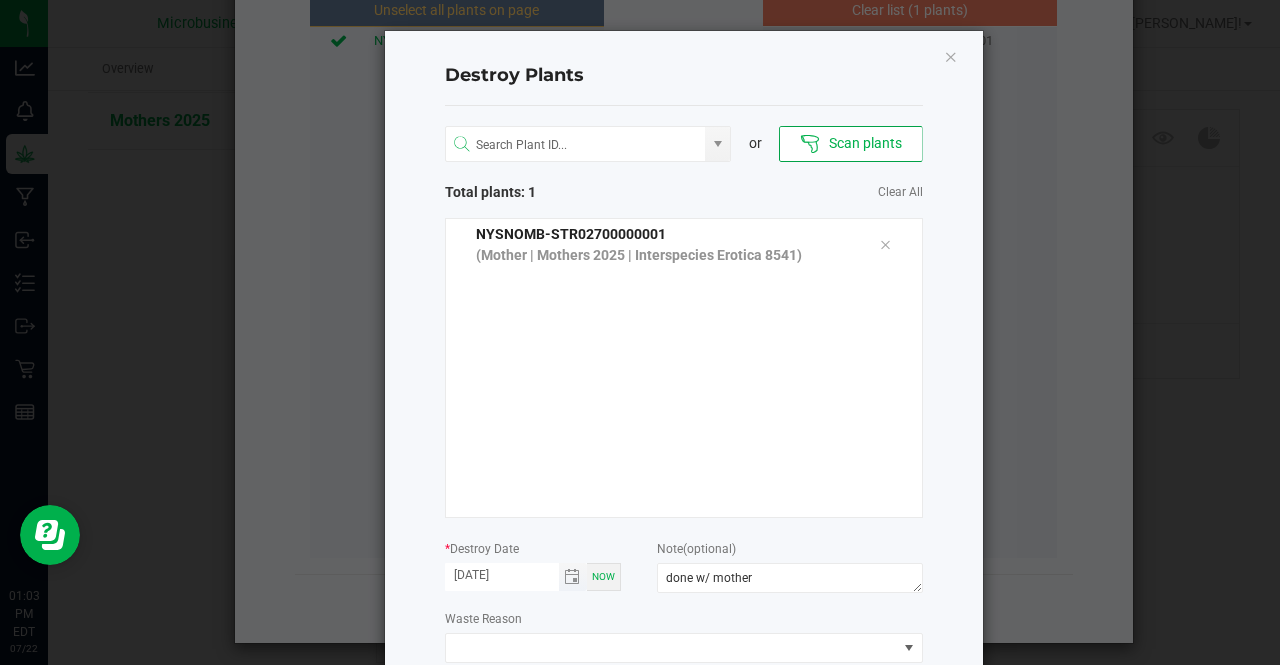 click on "[DATE]" at bounding box center (502, 575) 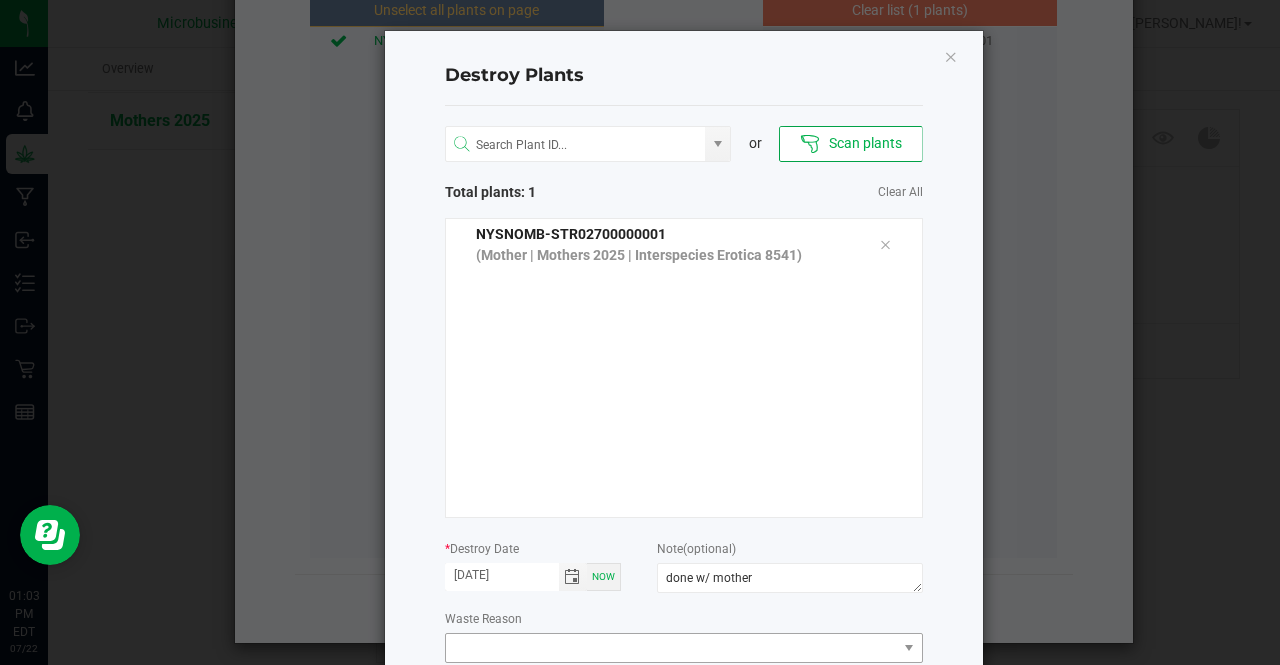 type on "[DATE]" 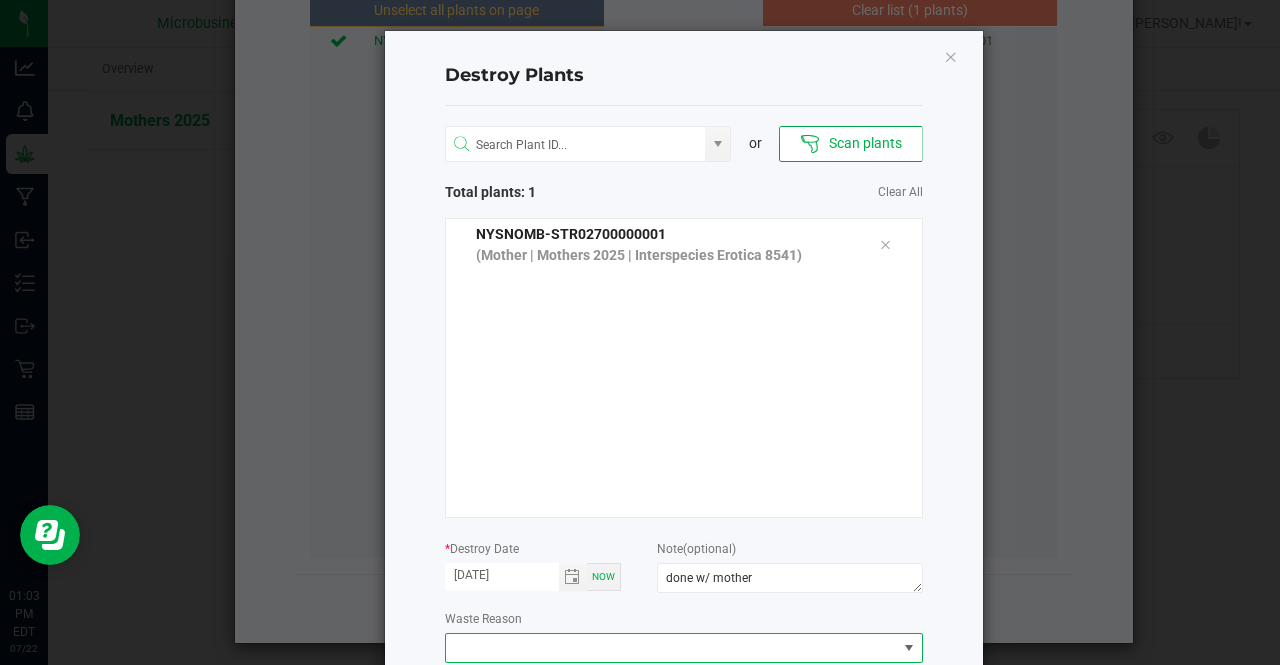click at bounding box center (671, 648) 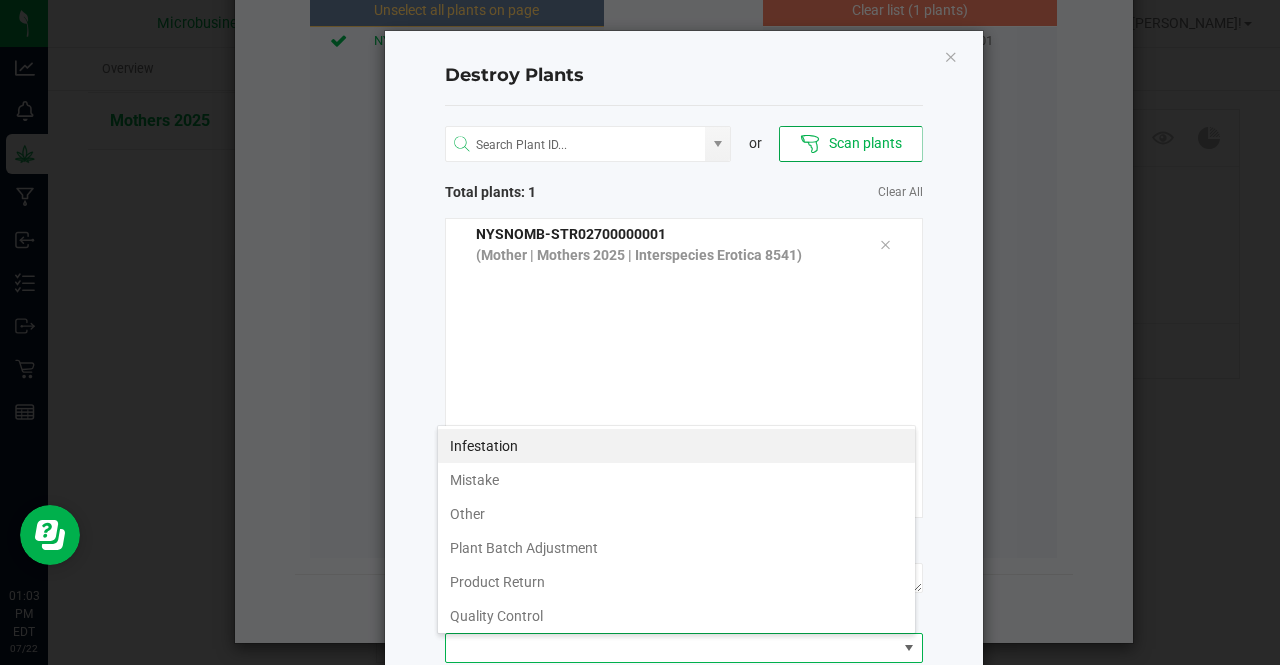 scroll, scrollTop: 99970, scrollLeft: 99521, axis: both 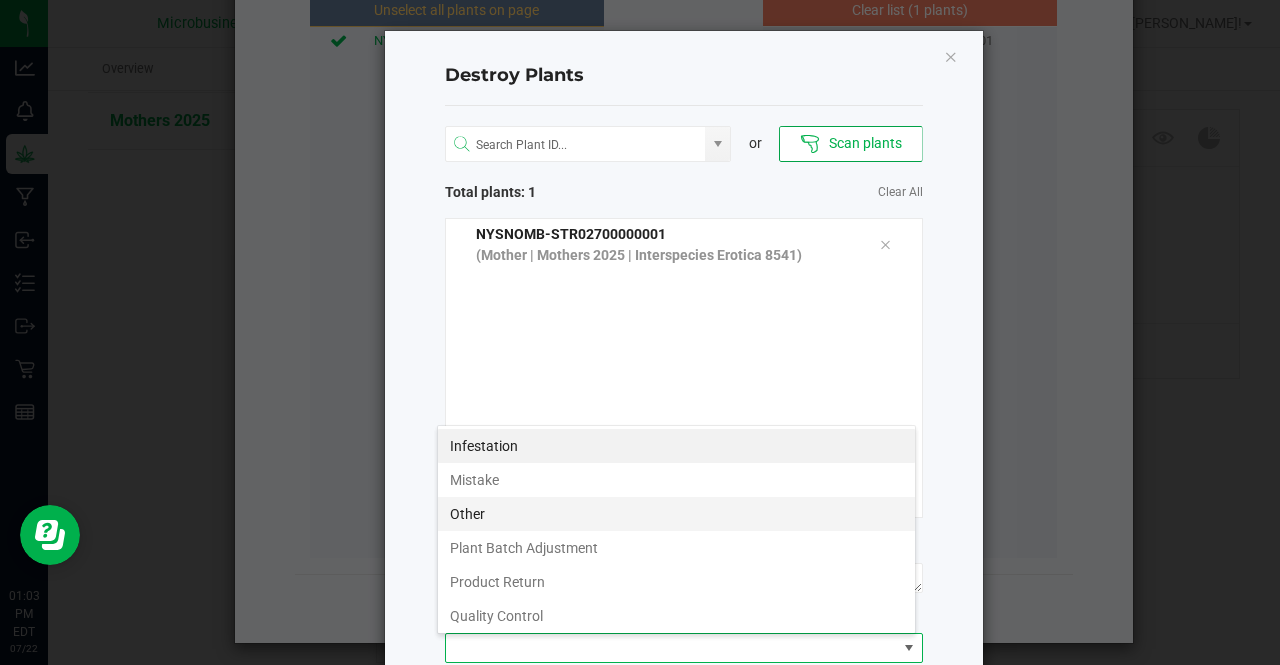 click on "Other" at bounding box center (676, 514) 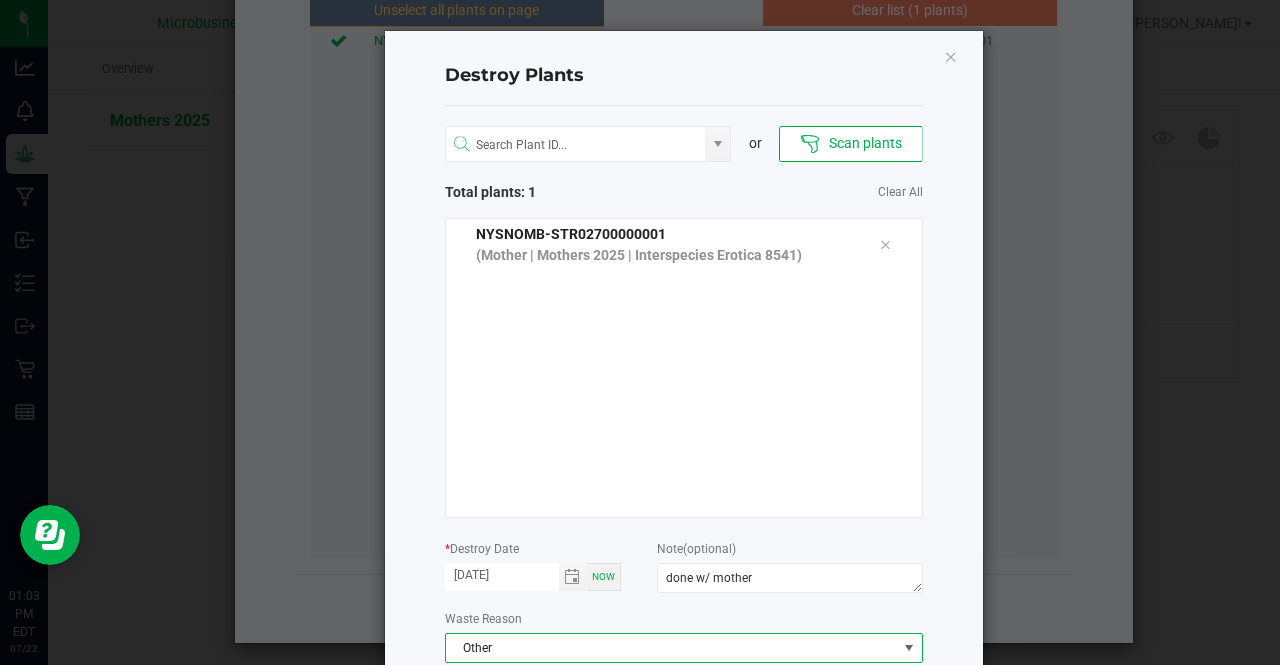 scroll, scrollTop: 112, scrollLeft: 0, axis: vertical 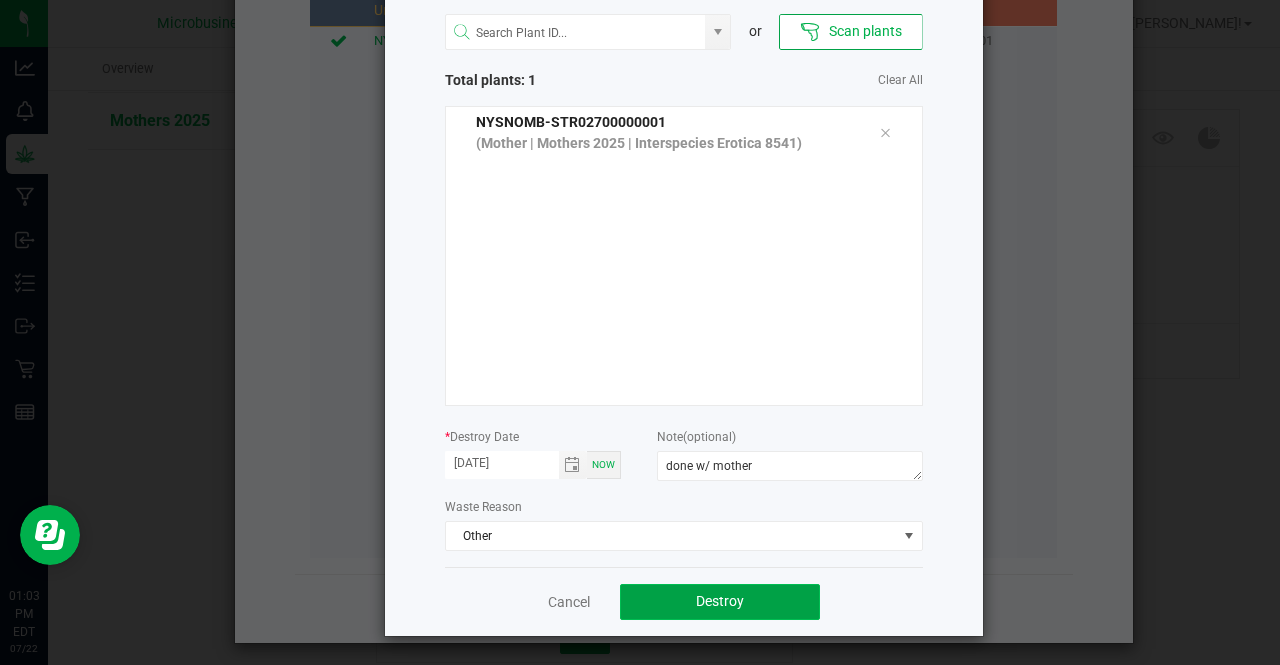 click on "Destroy" 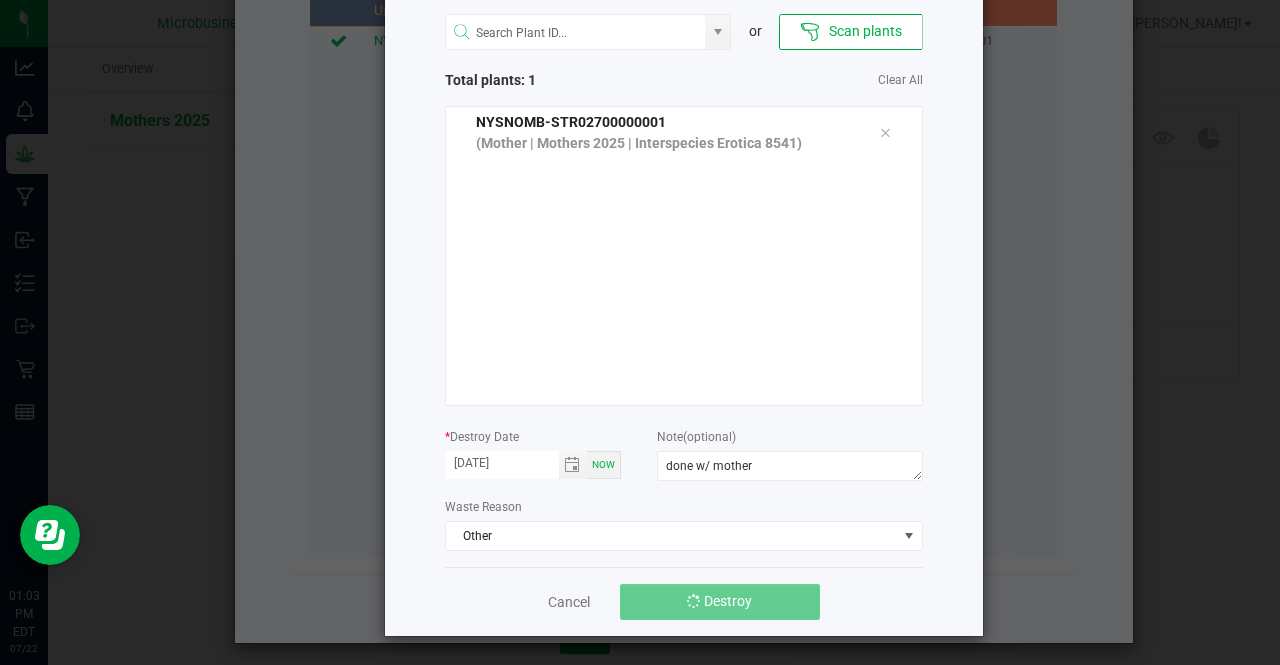 scroll, scrollTop: 62, scrollLeft: 0, axis: vertical 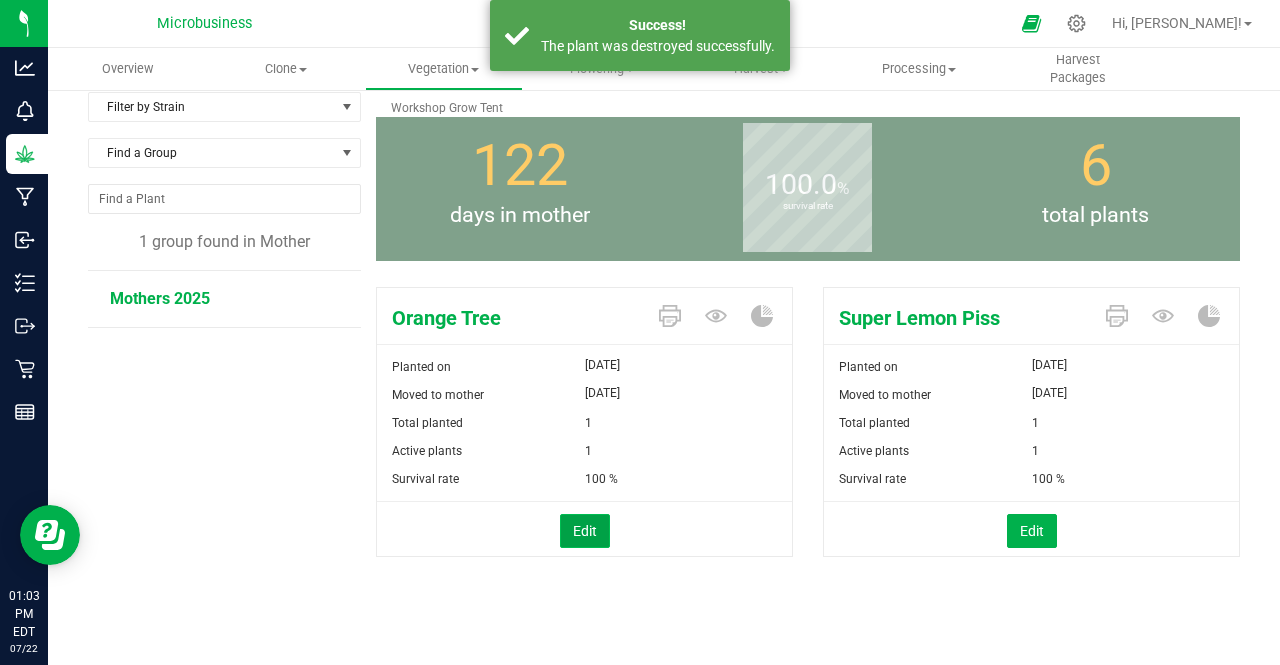 click on "Edit" at bounding box center [585, 531] 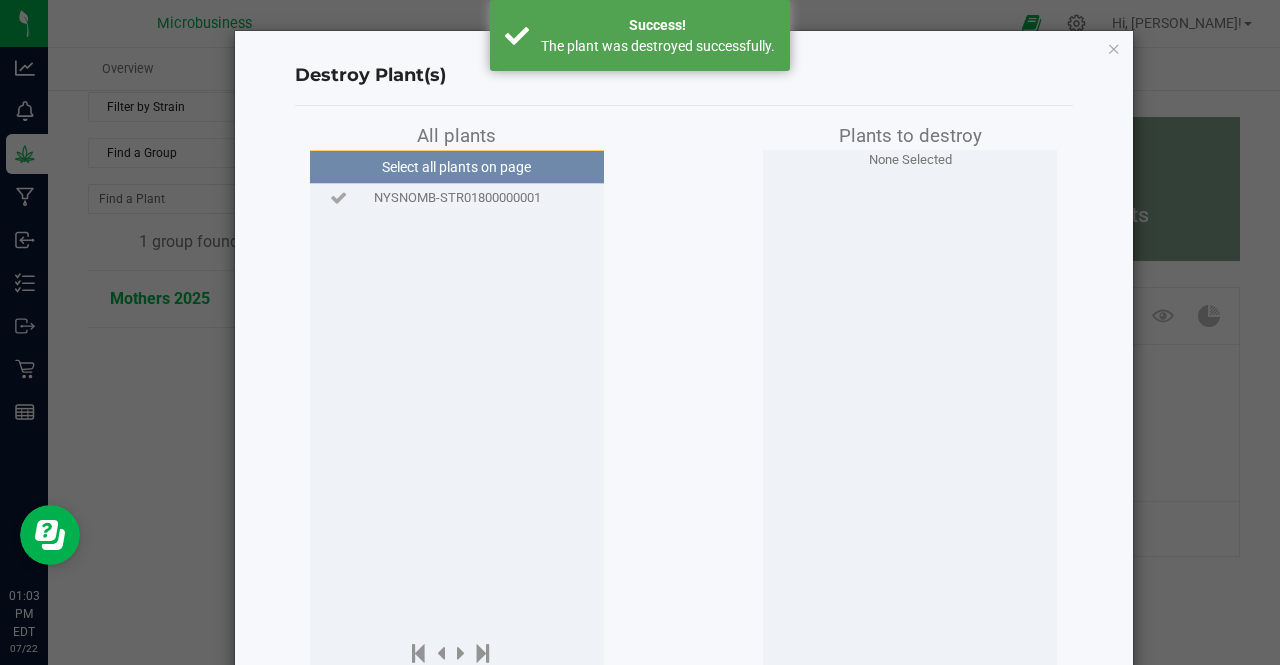 click on "NYSNOMB-STR01800000001" 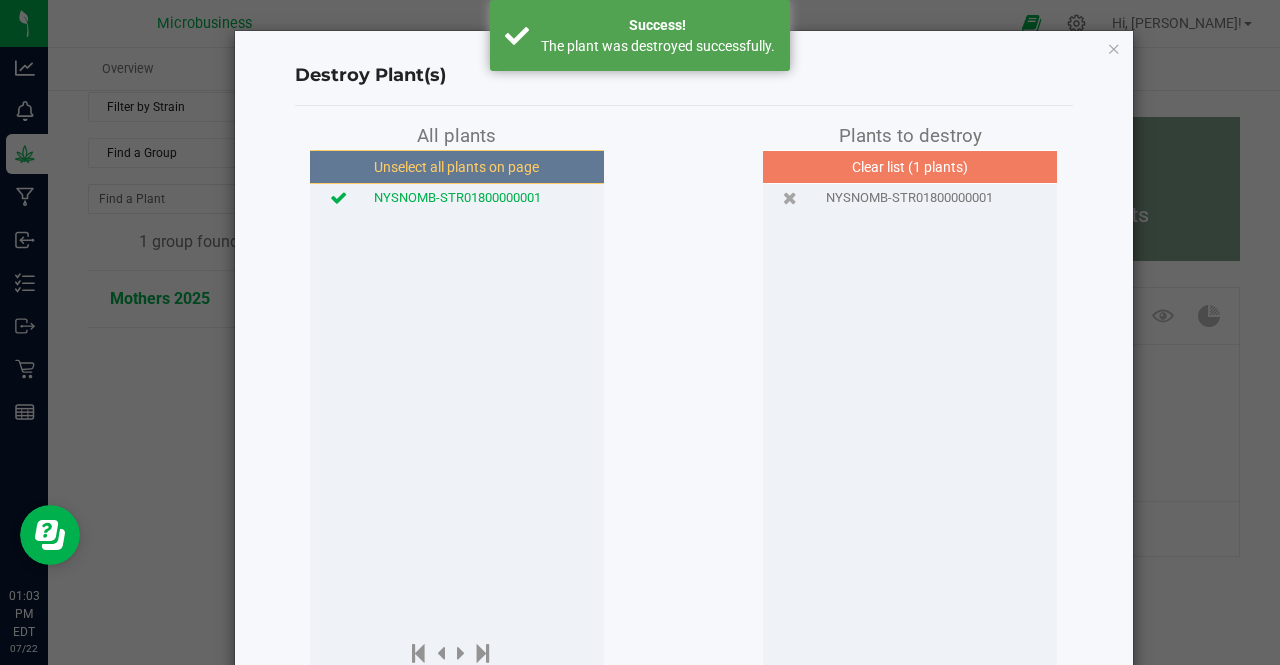 scroll, scrollTop: 164, scrollLeft: 0, axis: vertical 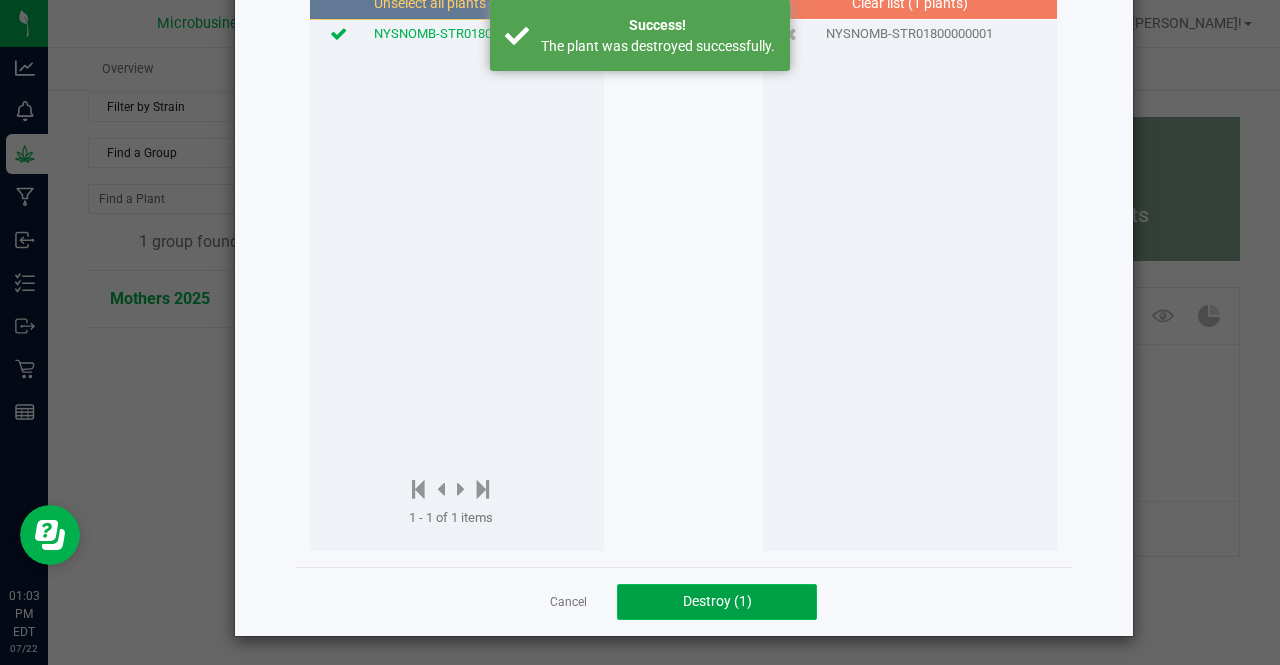 click on "Destroy (1)" 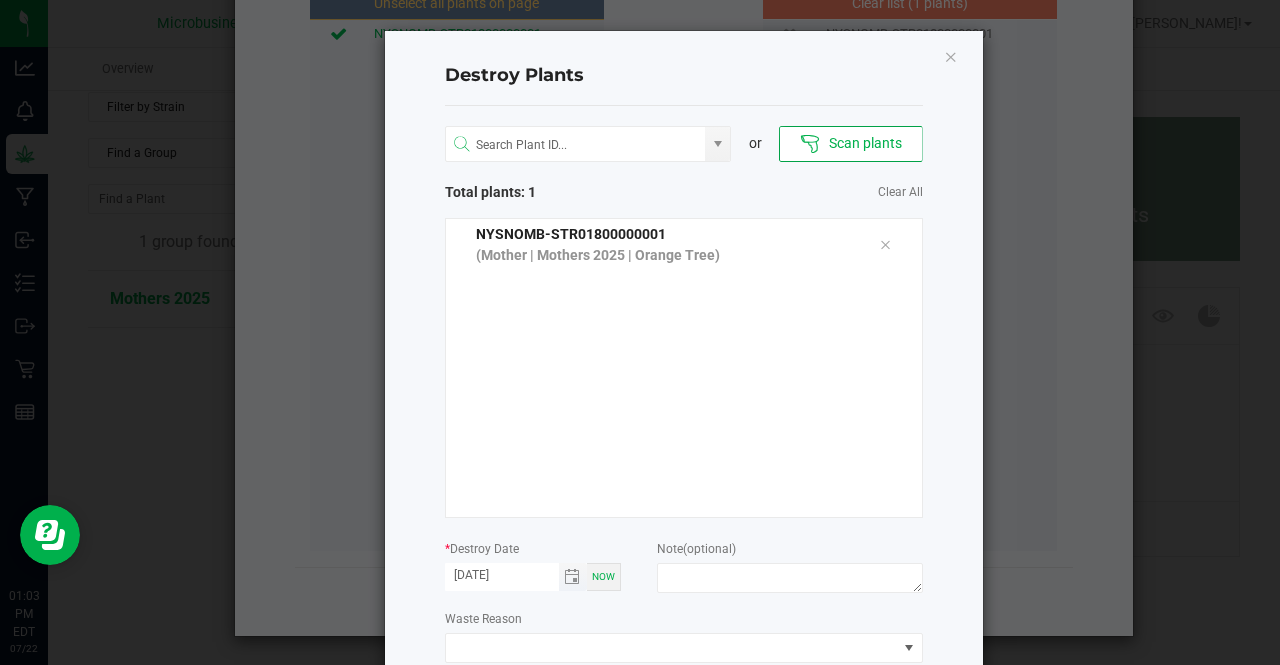 click on "[DATE]" at bounding box center [502, 575] 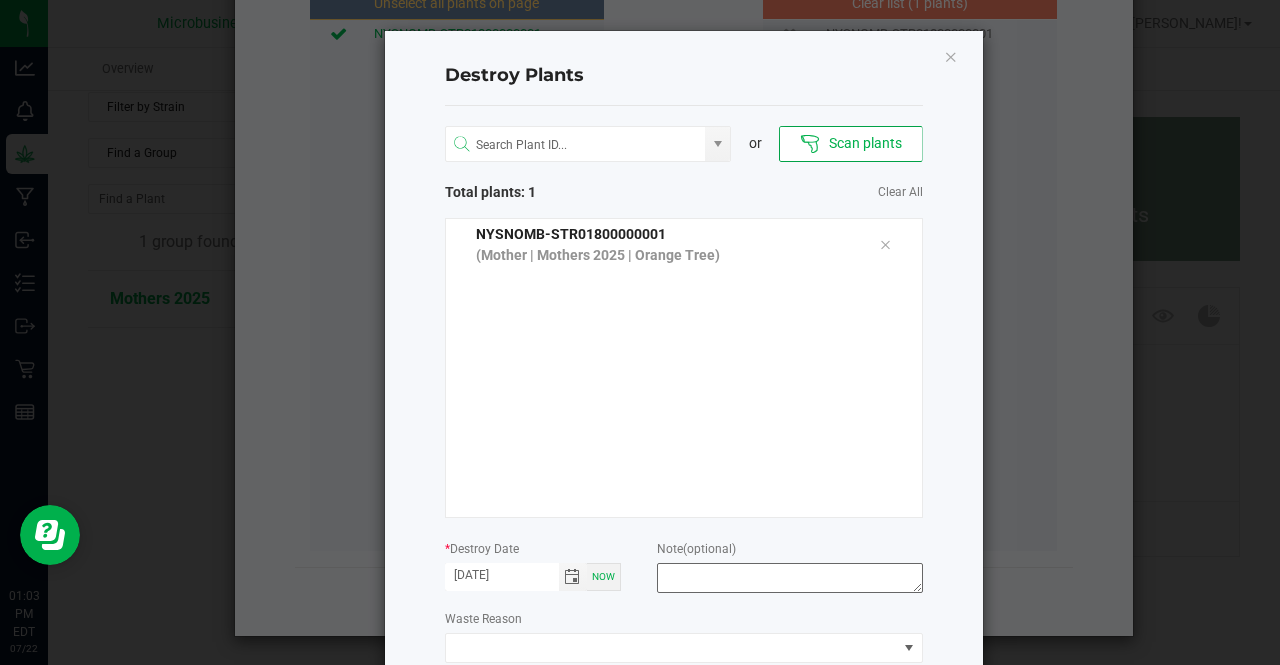 type on "[DATE]" 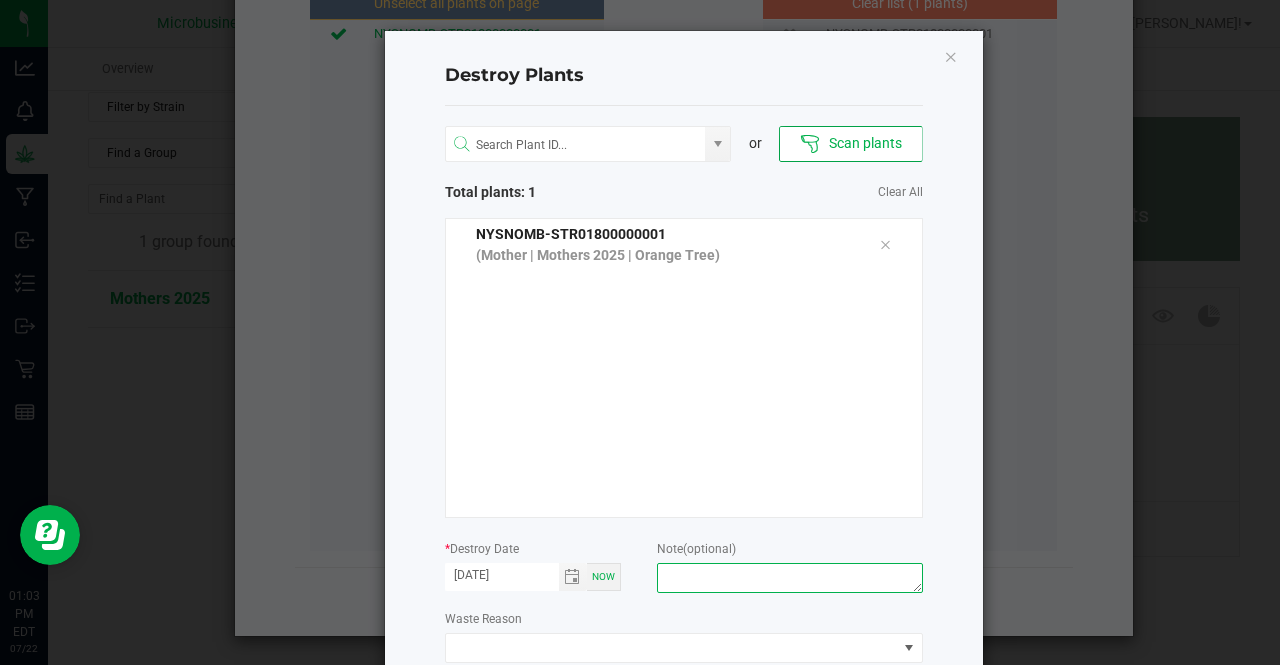 click at bounding box center [789, 578] 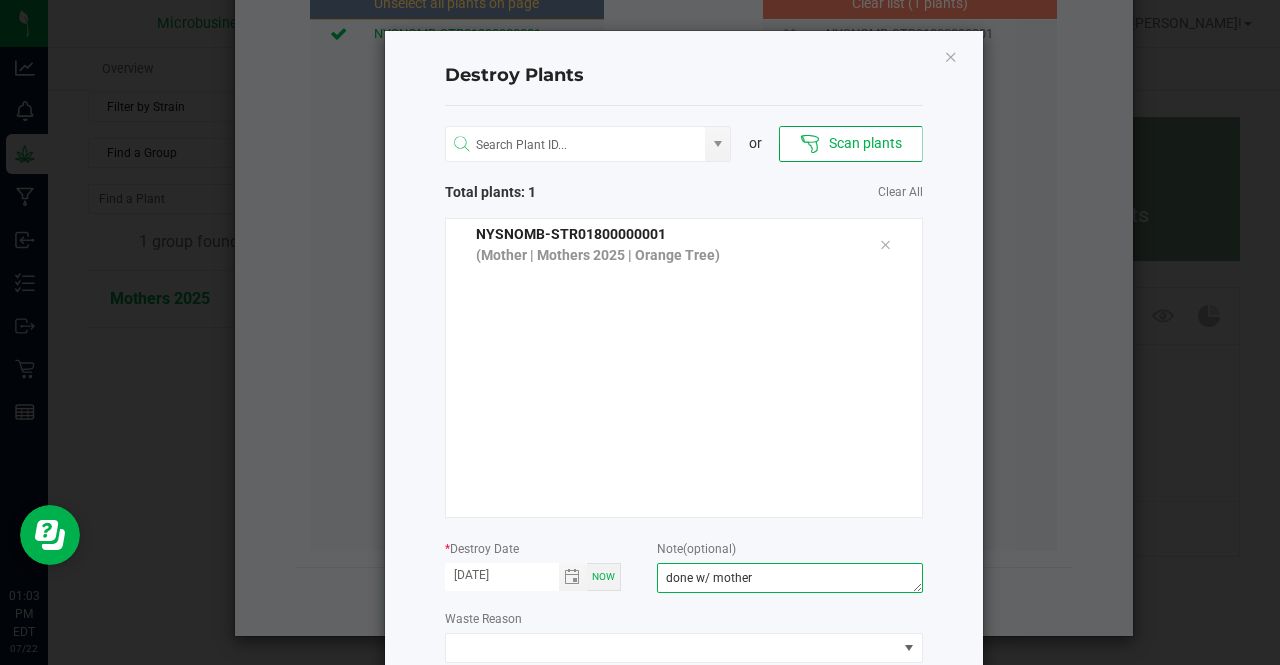 scroll, scrollTop: 112, scrollLeft: 0, axis: vertical 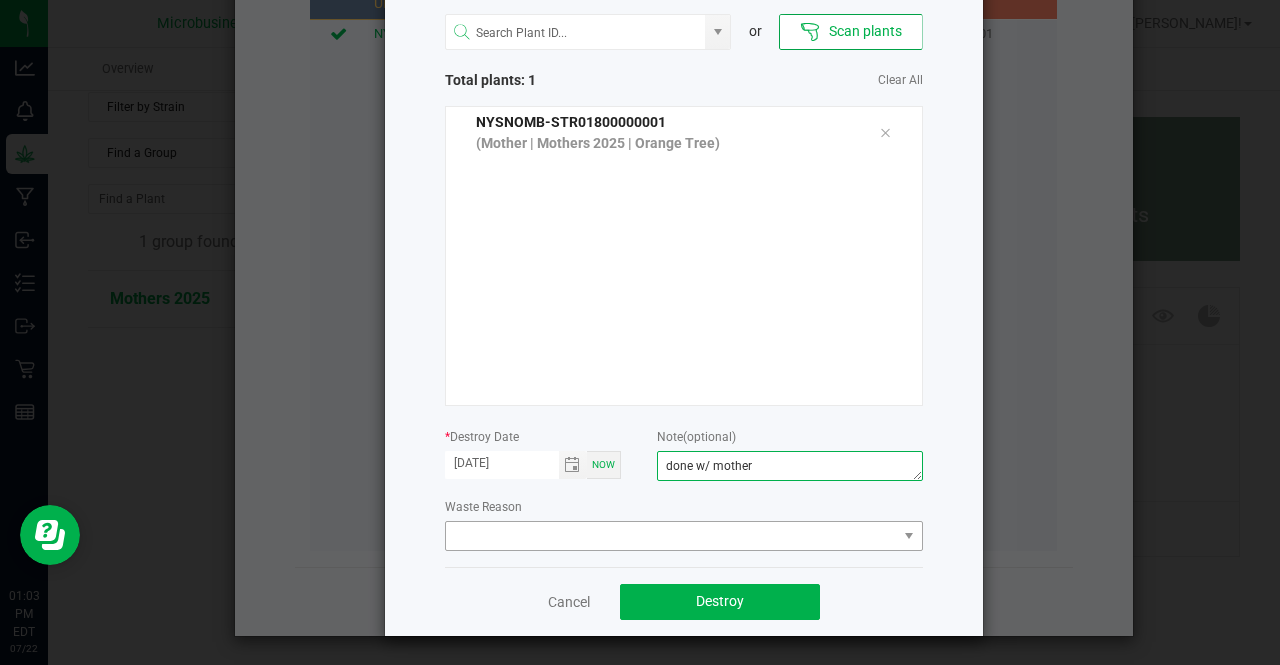type on "done w/ mother" 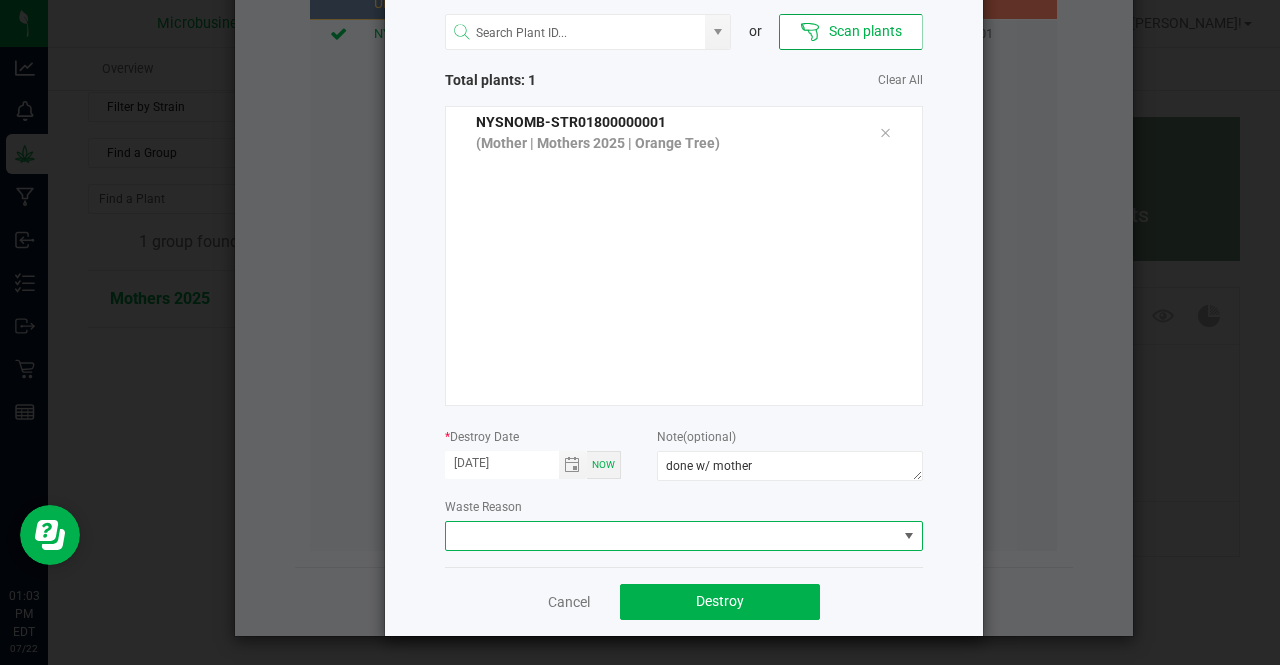click at bounding box center [671, 536] 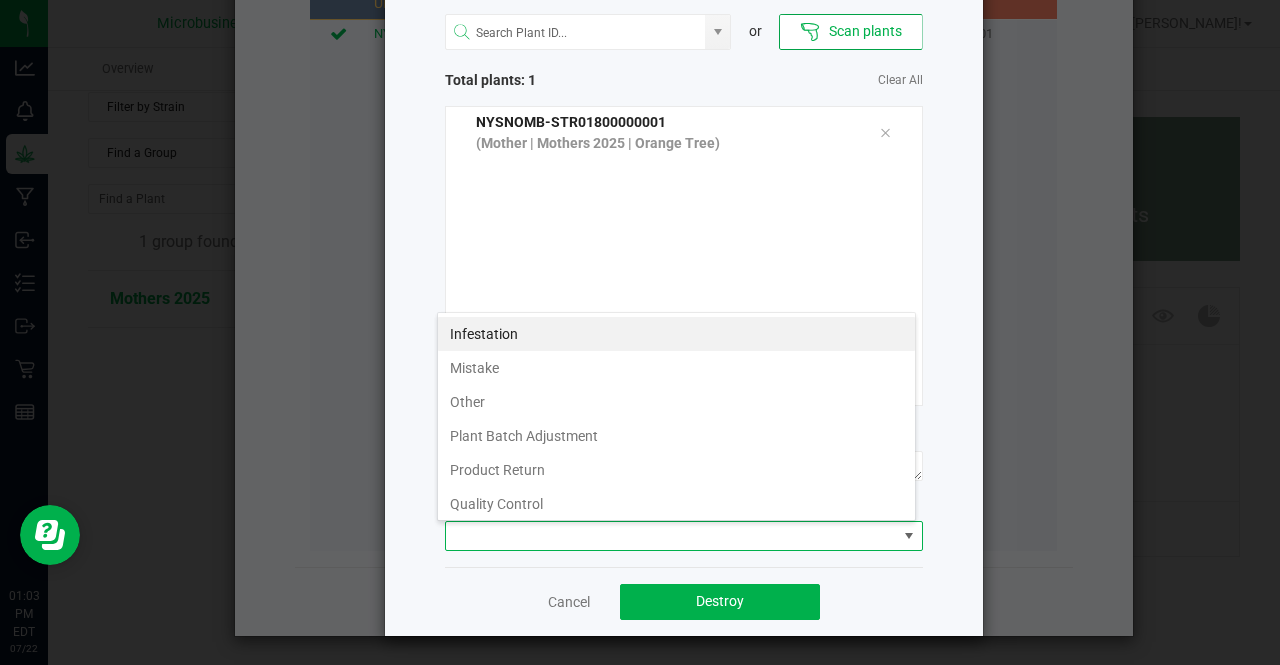 scroll, scrollTop: 99970, scrollLeft: 99521, axis: both 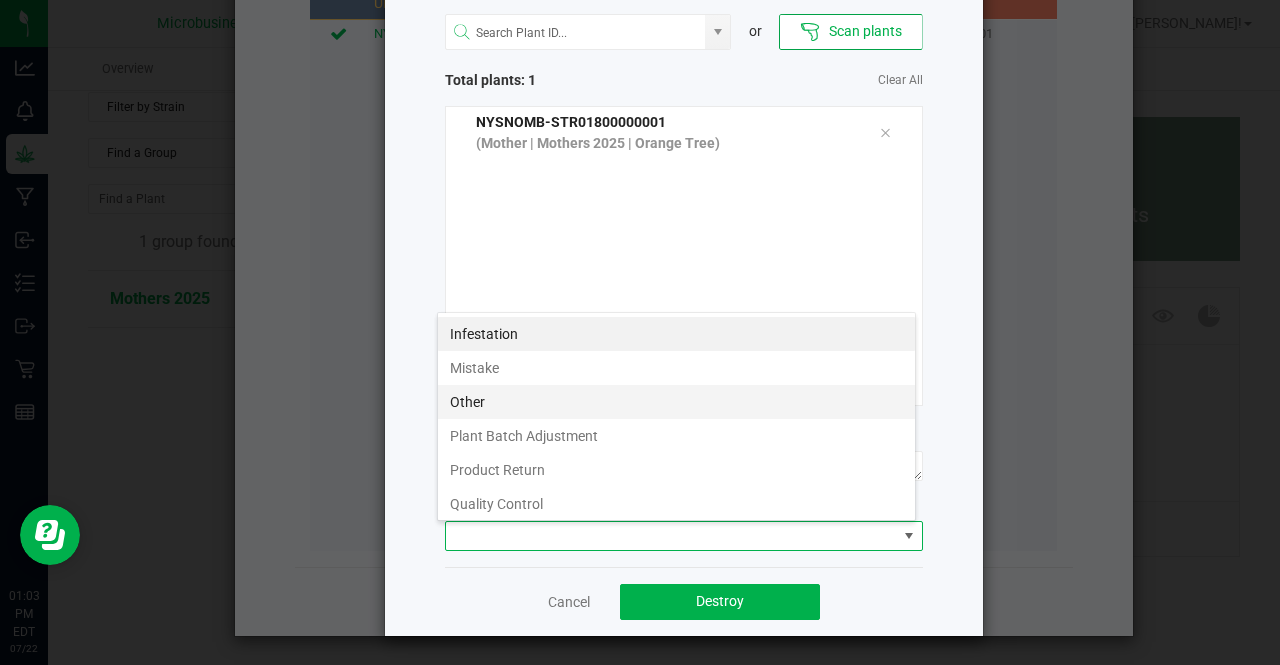 click on "Other" at bounding box center [676, 402] 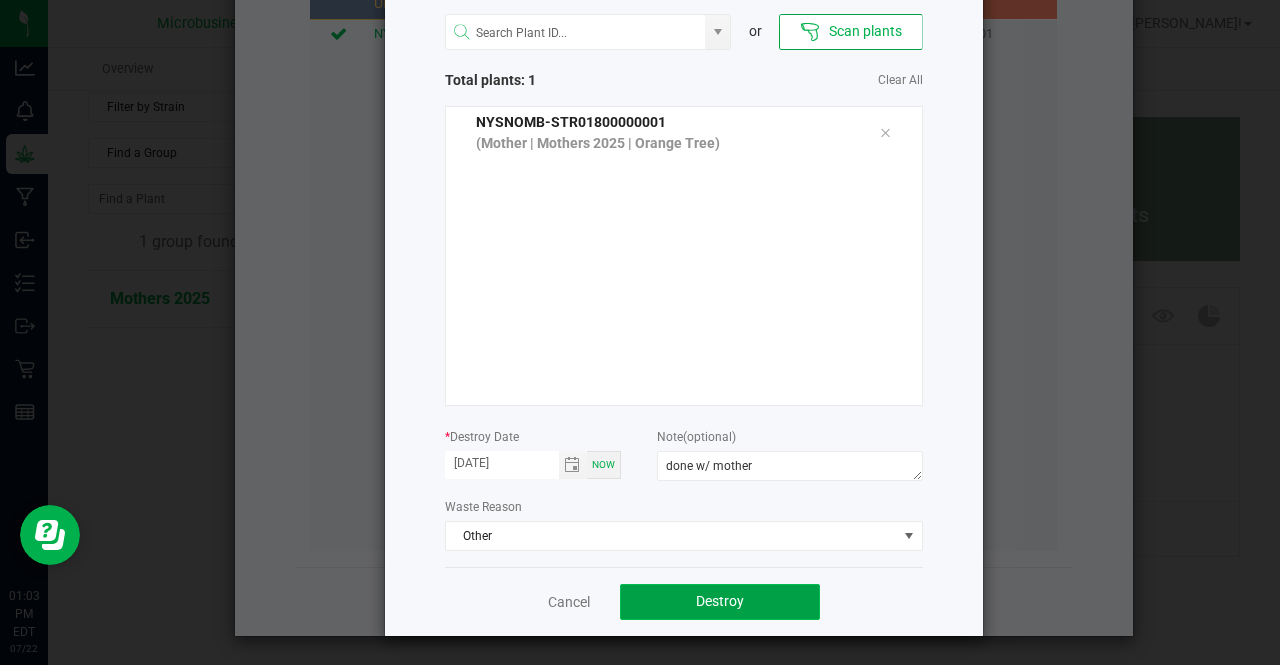 click on "Destroy" 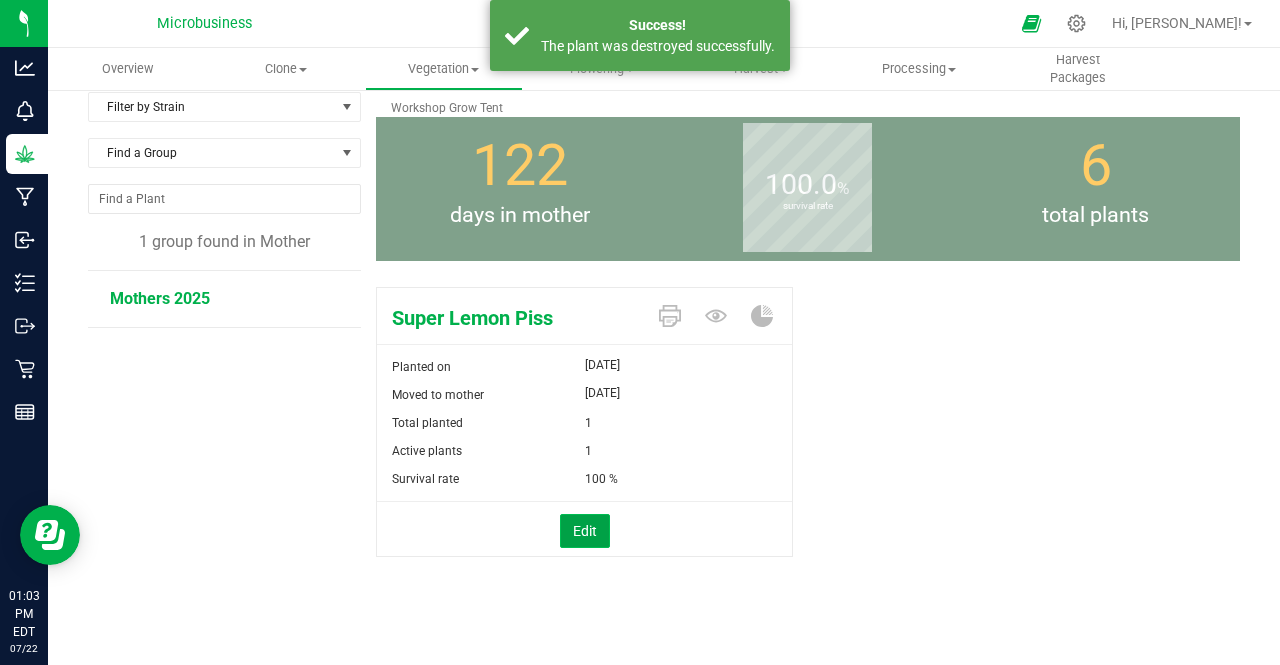 click on "Edit" at bounding box center [585, 531] 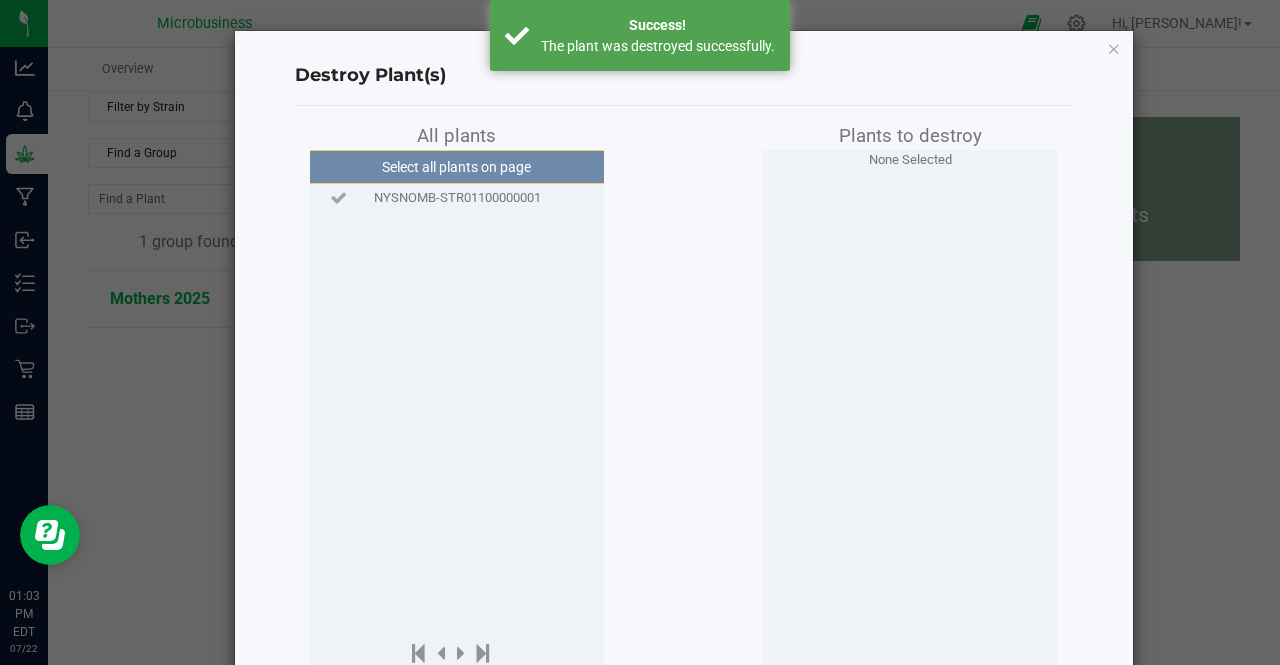 click on "NYSNOMB-STR01100000001" 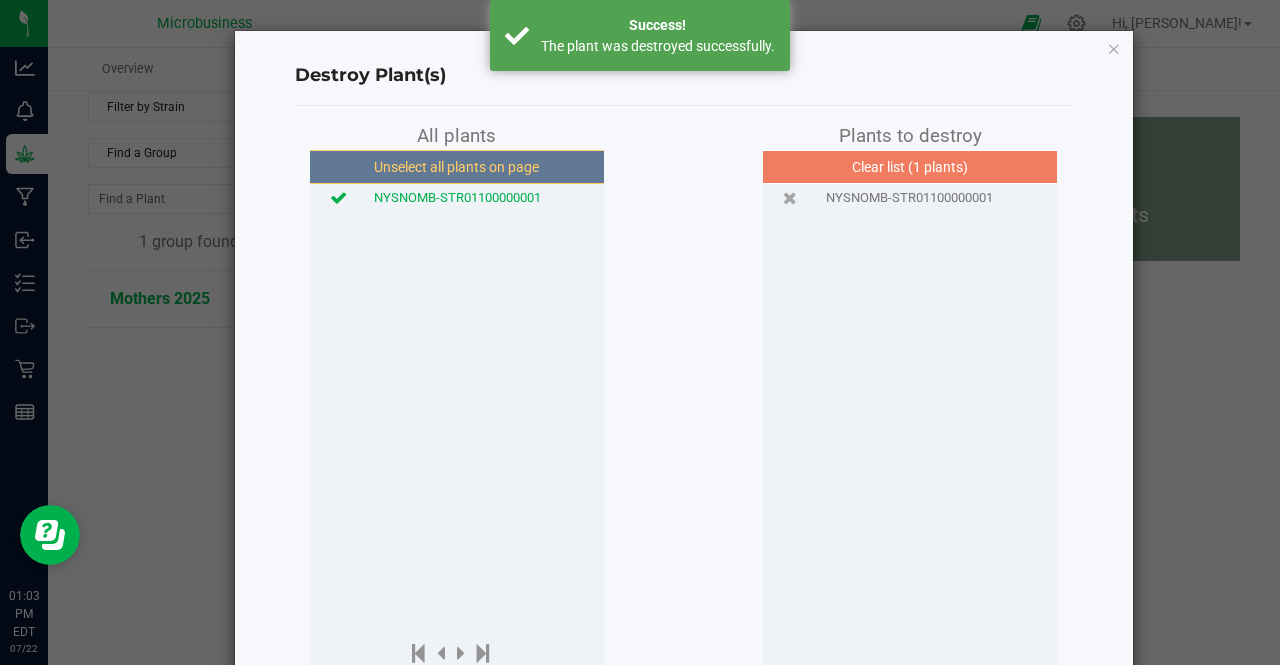 scroll, scrollTop: 164, scrollLeft: 0, axis: vertical 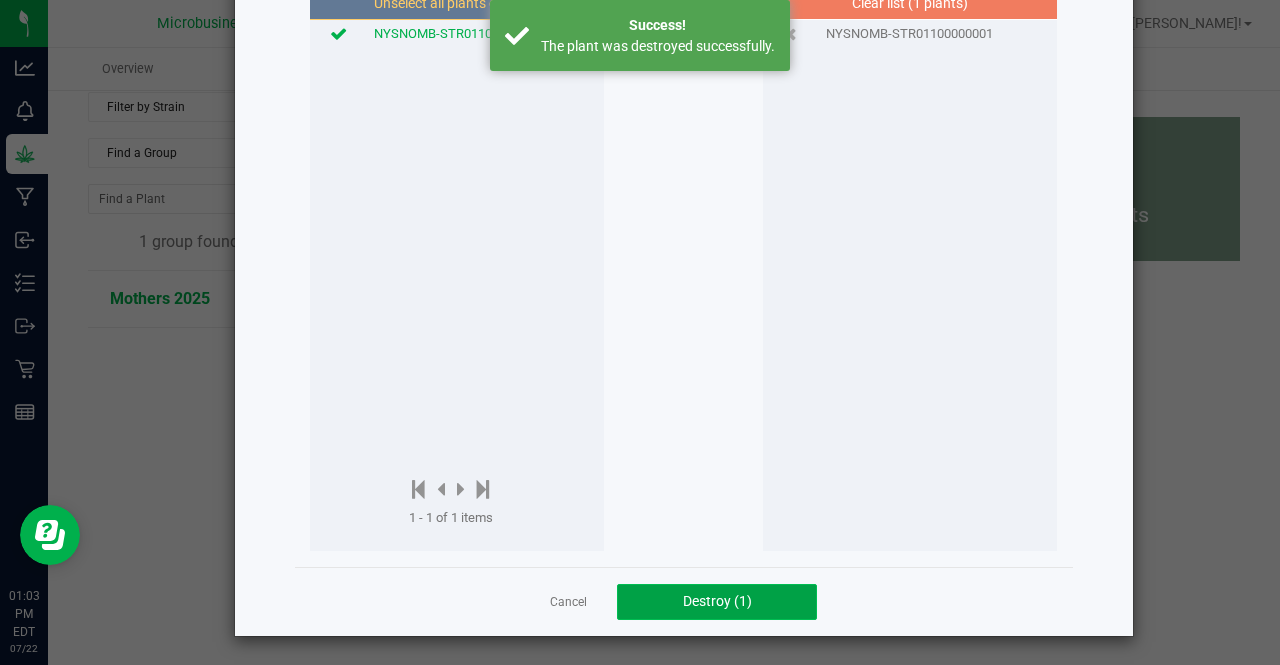 click on "Destroy (1)" 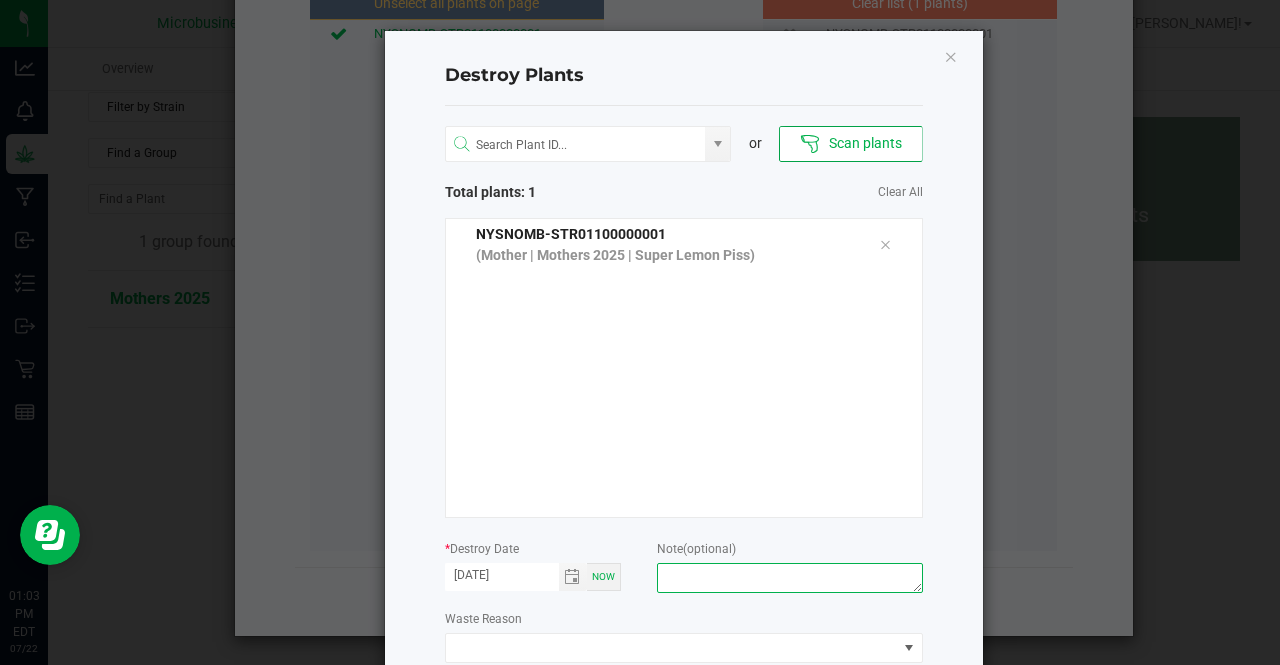 click at bounding box center [789, 578] 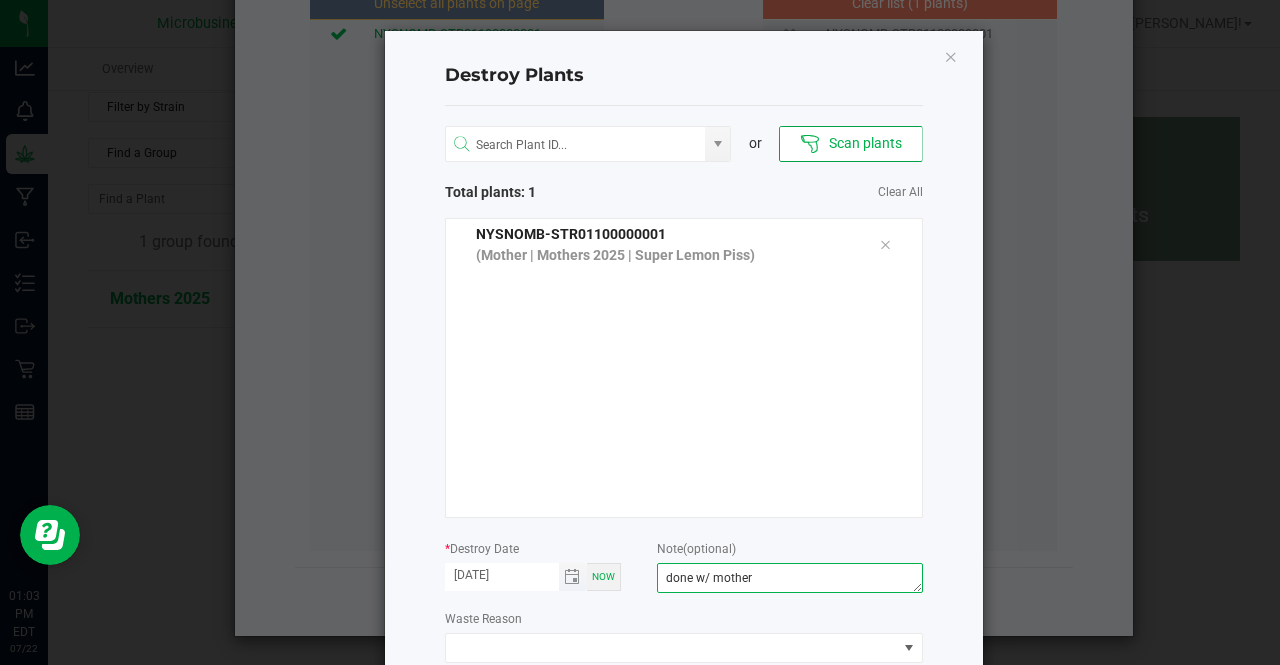 type on "done w/ mother" 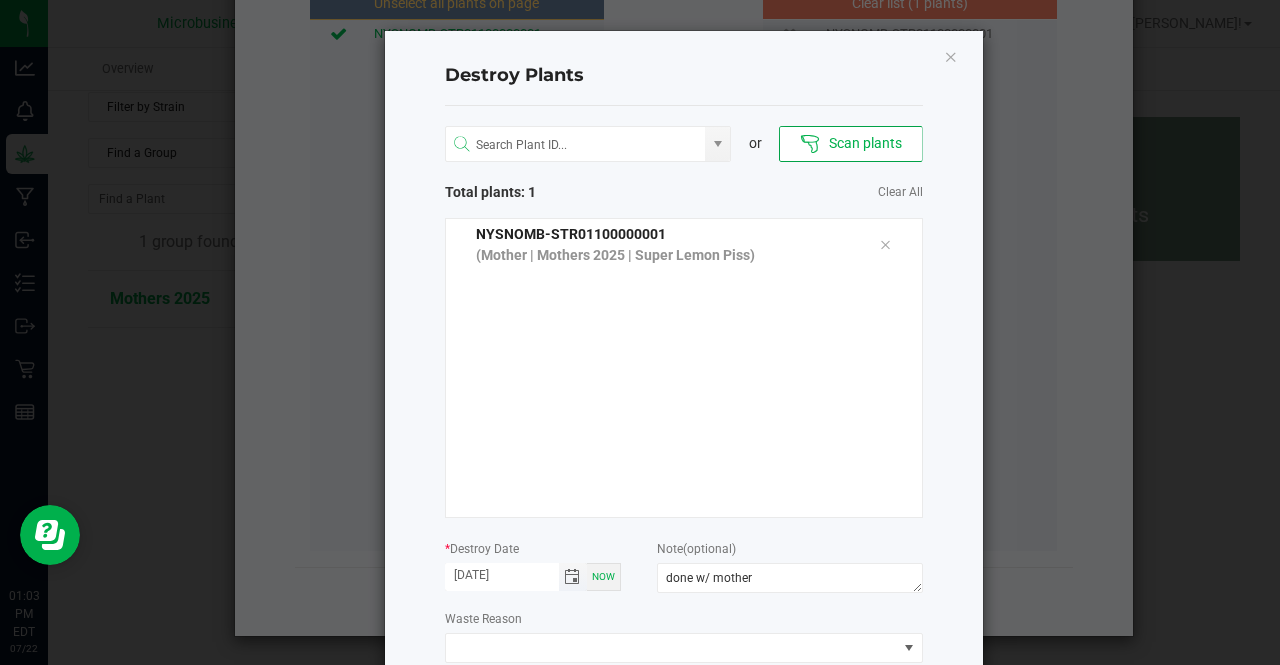 click on "[DATE]" at bounding box center (502, 575) 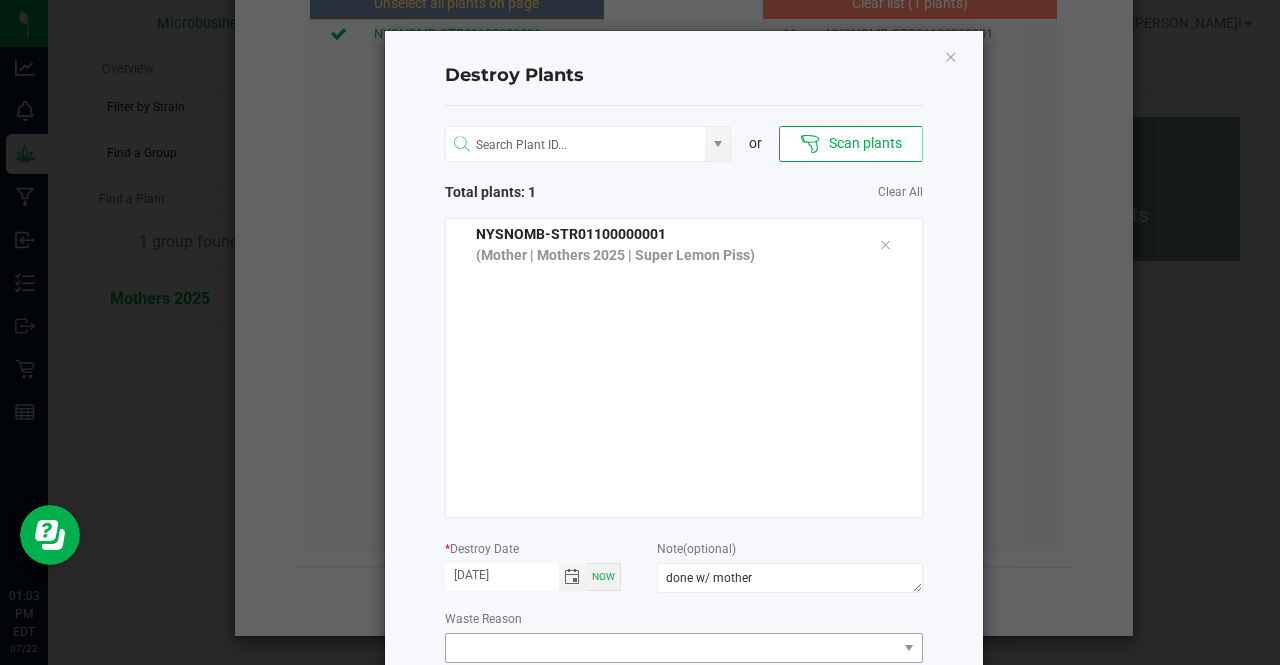 type on "[DATE]" 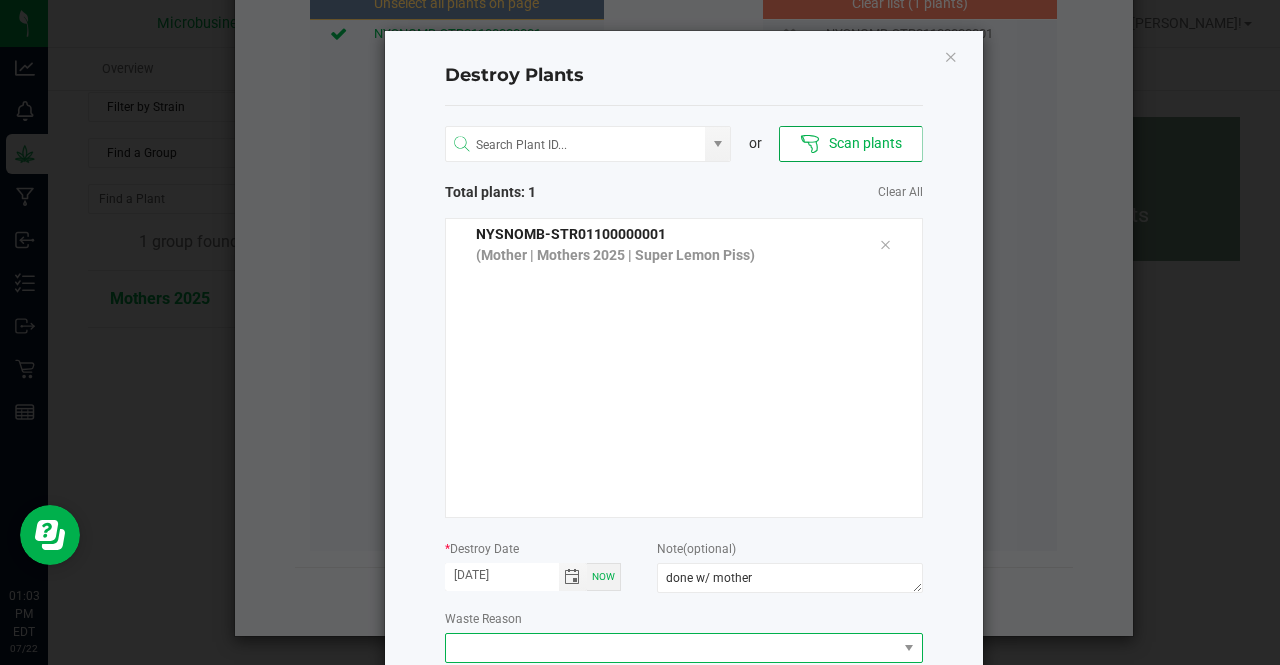 click at bounding box center (671, 648) 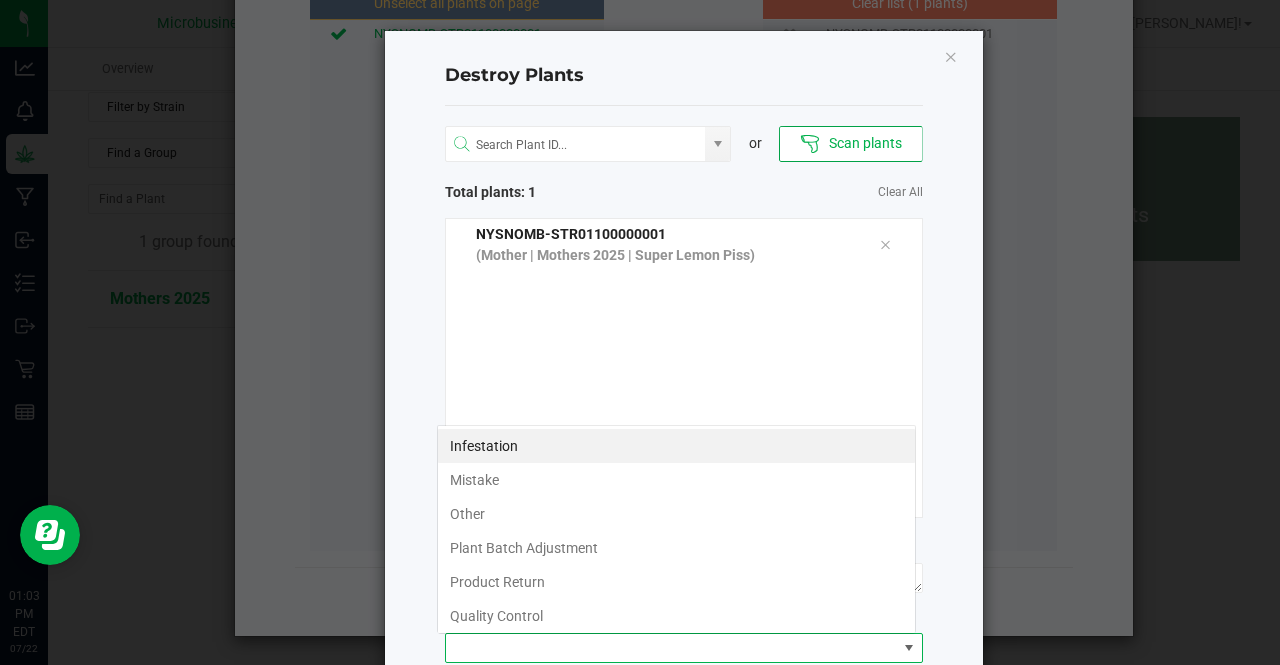 scroll, scrollTop: 99970, scrollLeft: 99521, axis: both 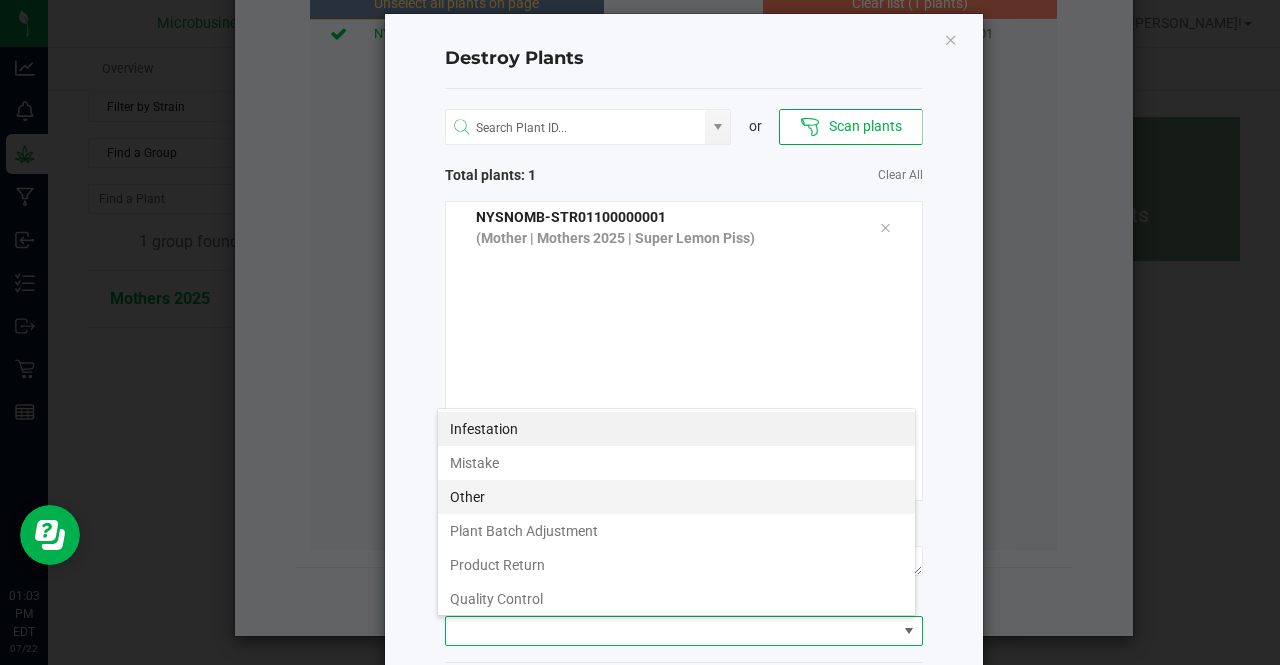 click on "Other" at bounding box center (676, 497) 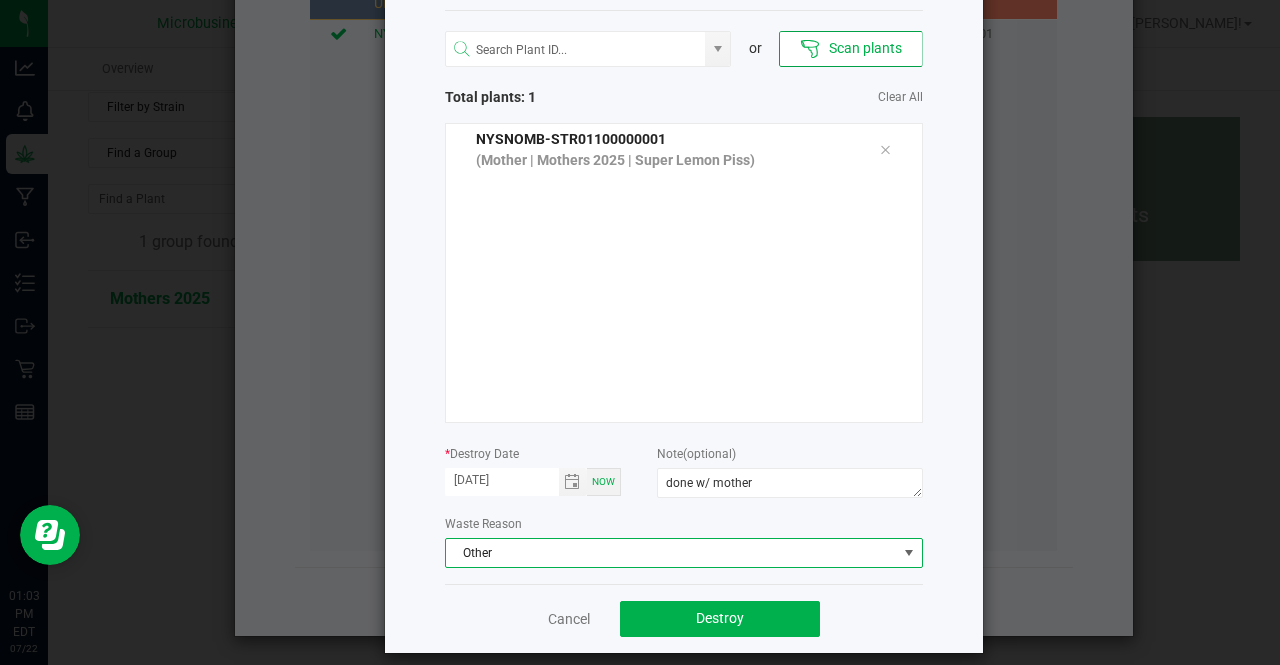 scroll, scrollTop: 112, scrollLeft: 0, axis: vertical 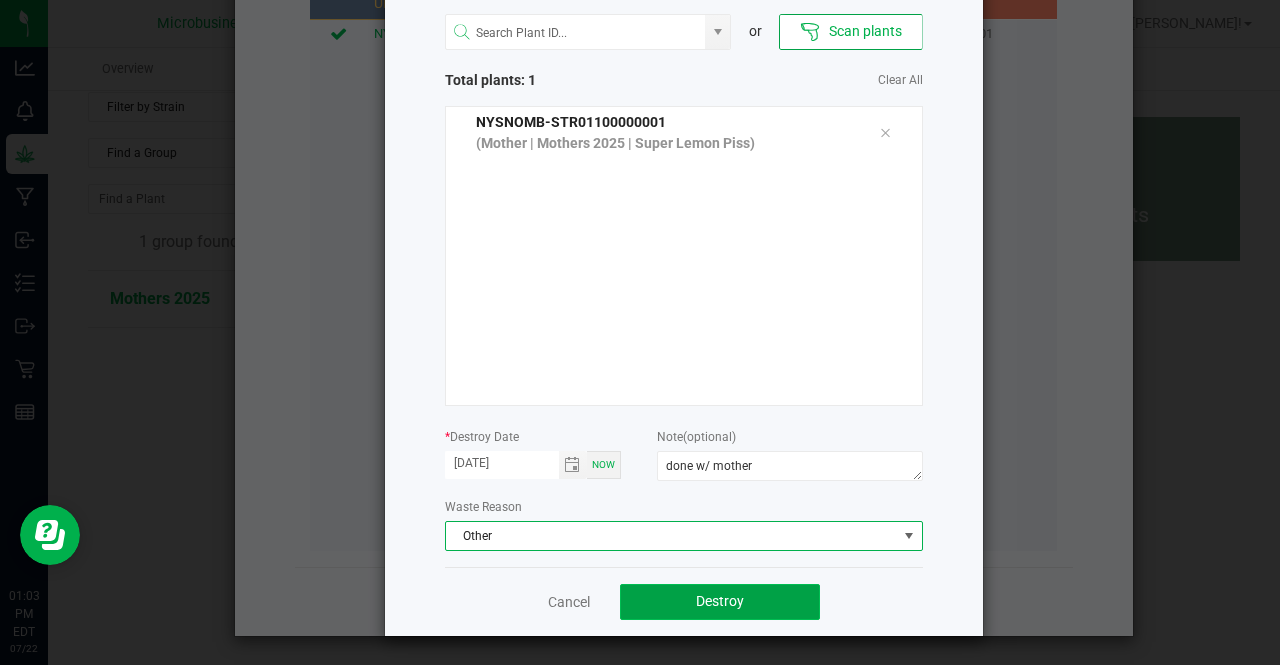 click on "Destroy" 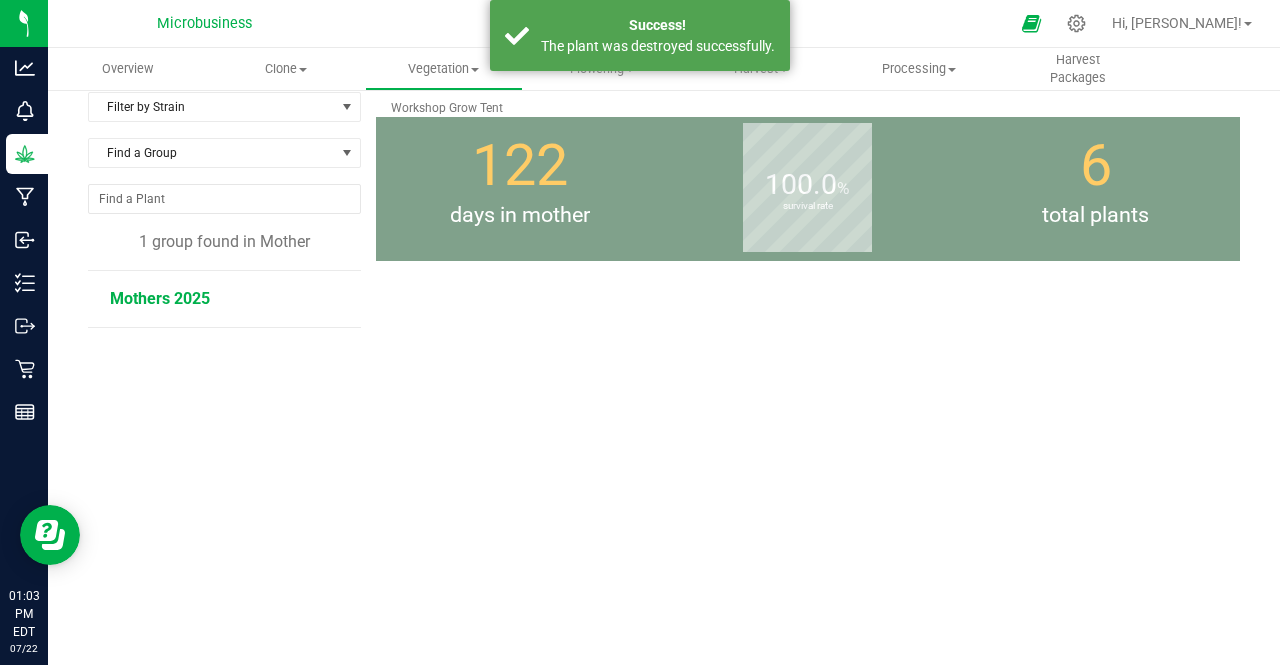 click on "Mothers 2025" at bounding box center [160, 298] 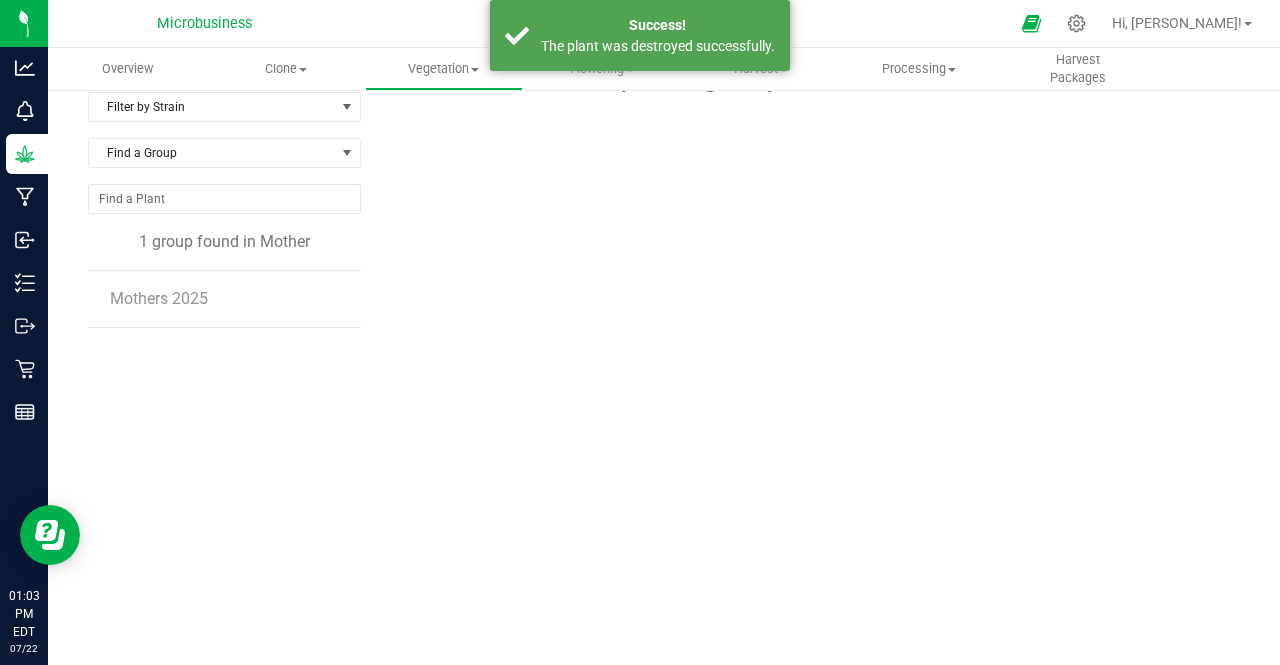 click on "Filter by Area Filter by Area All Workshop Grow Tent
Filter by Strain
Find a Group
1
group
found in Mother
Mothers 2025" at bounding box center [232, 346] 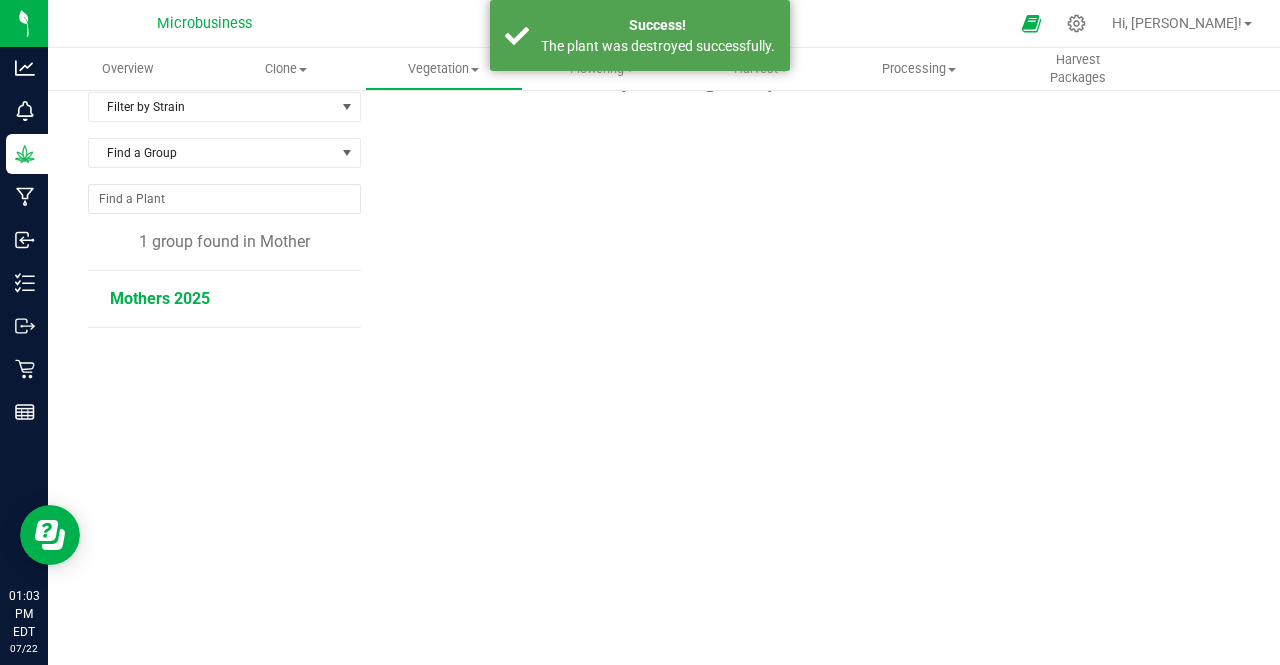 click on "Mothers 2025" at bounding box center (160, 298) 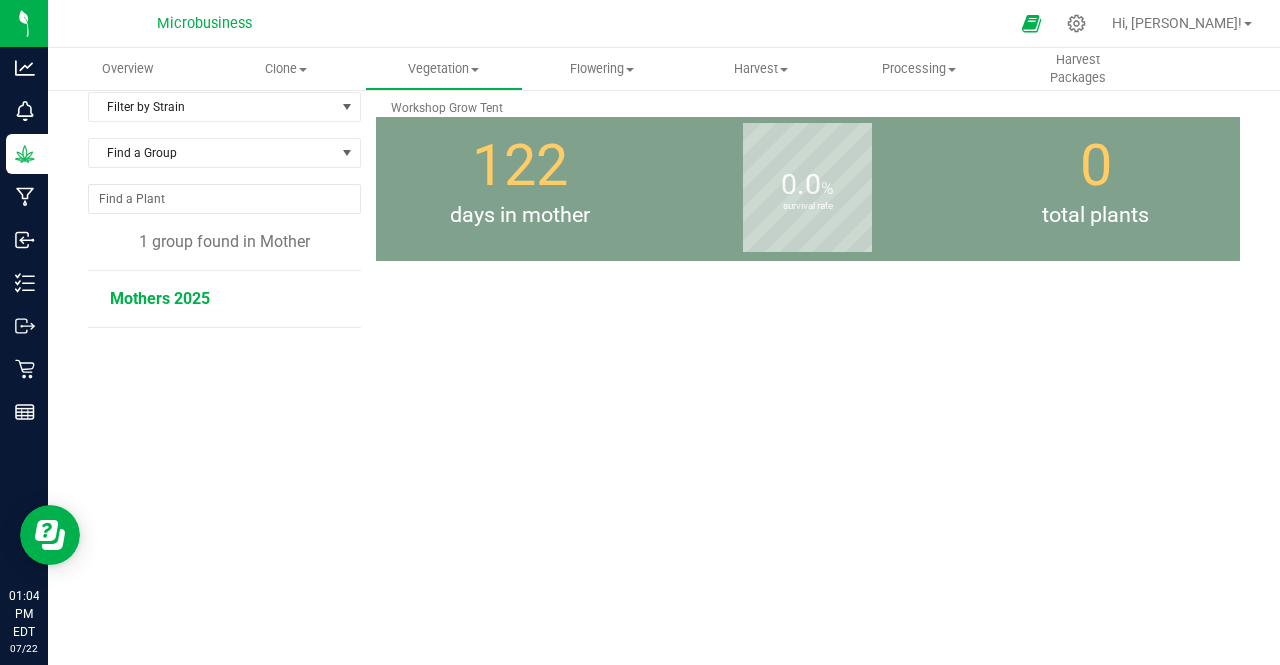 click on "Mothers 2025" at bounding box center (160, 298) 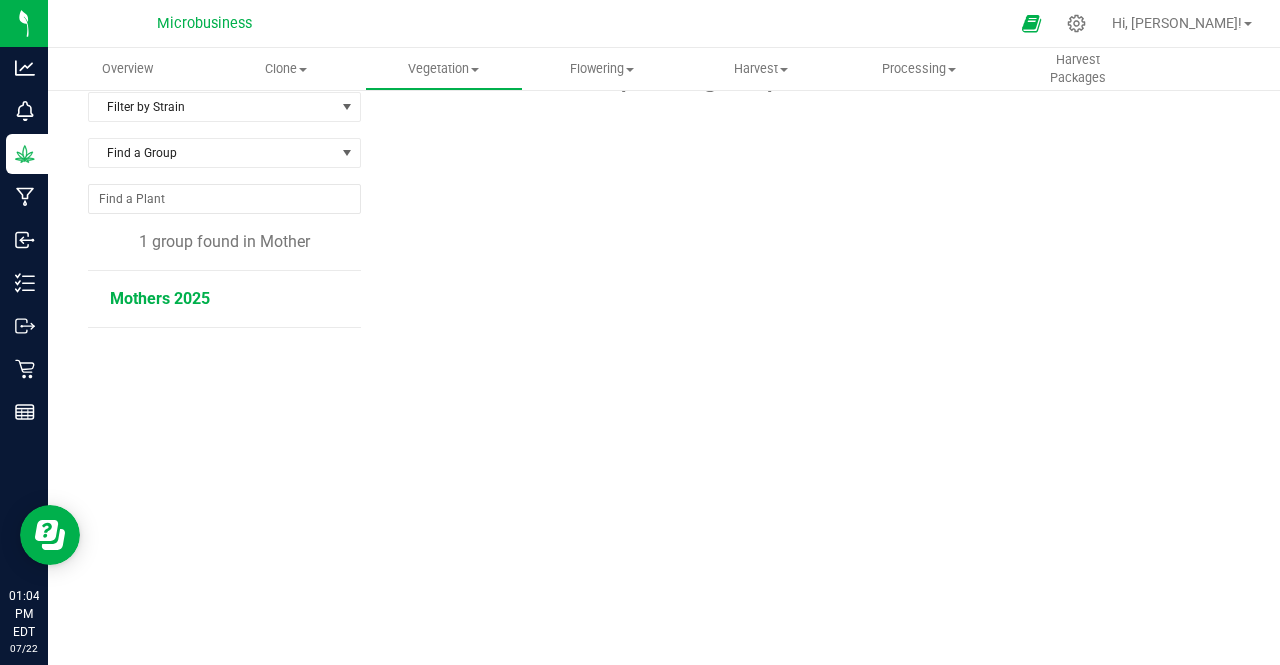 drag, startPoint x: 168, startPoint y: 296, endPoint x: 138, endPoint y: 291, distance: 30.413813 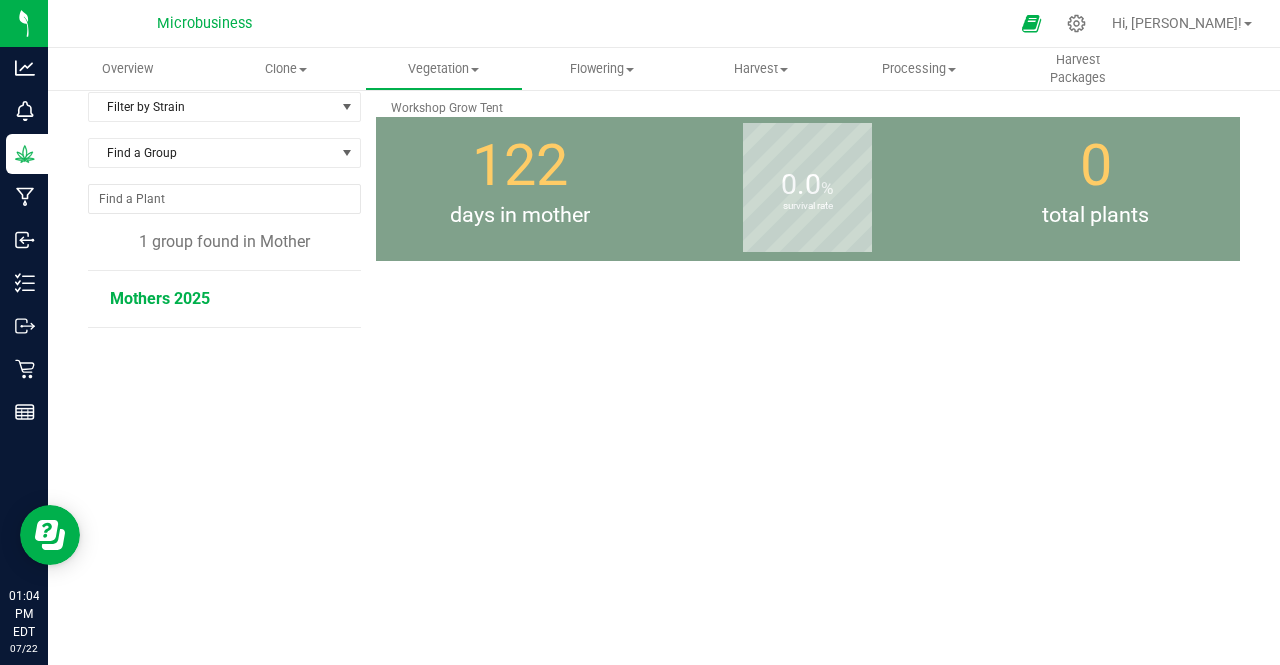 scroll, scrollTop: 0, scrollLeft: 0, axis: both 